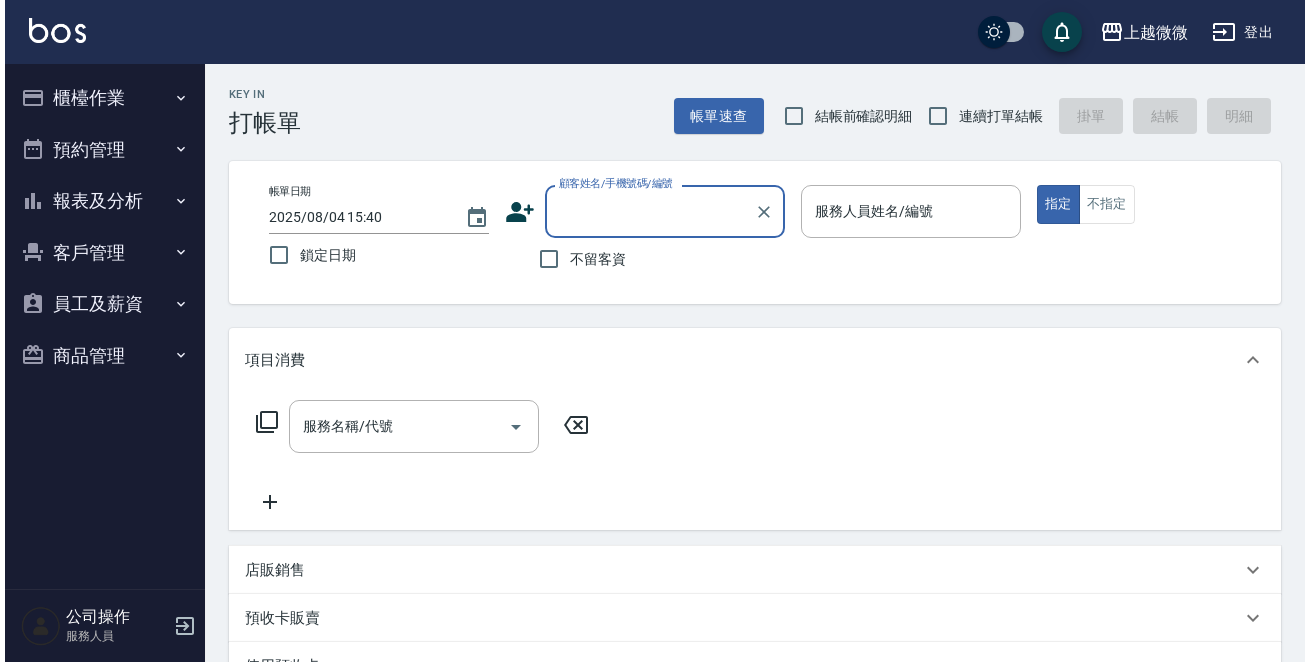 scroll, scrollTop: 0, scrollLeft: 0, axis: both 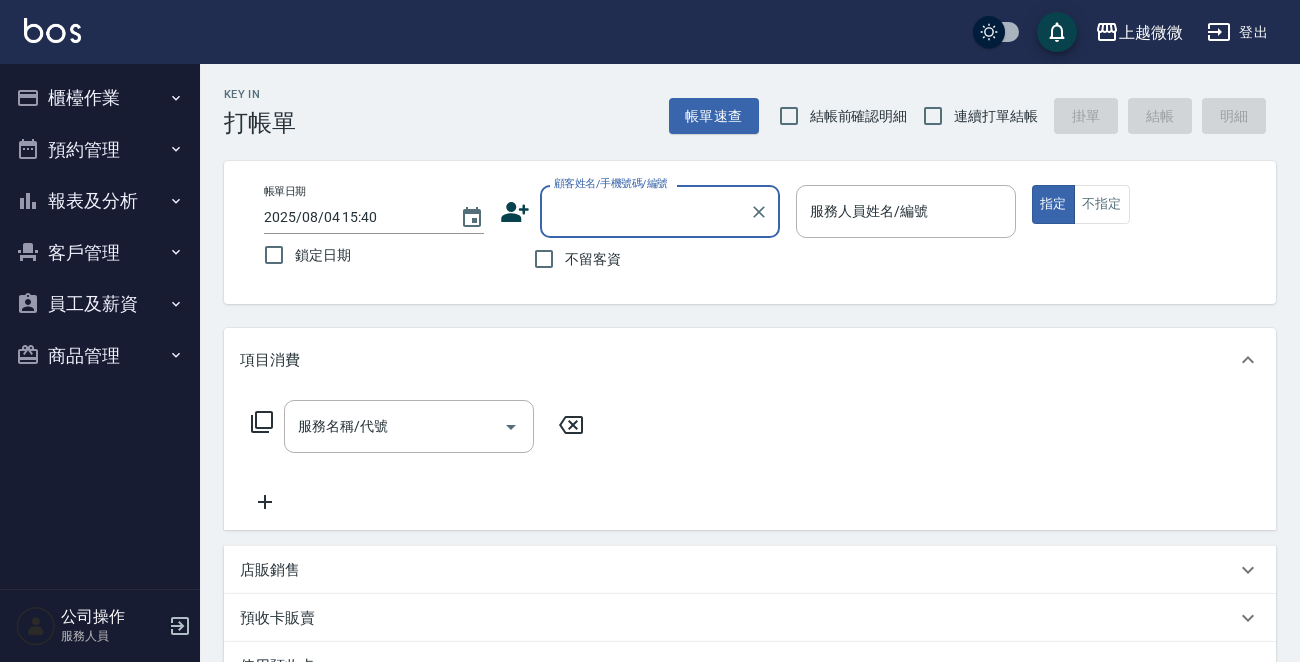 click 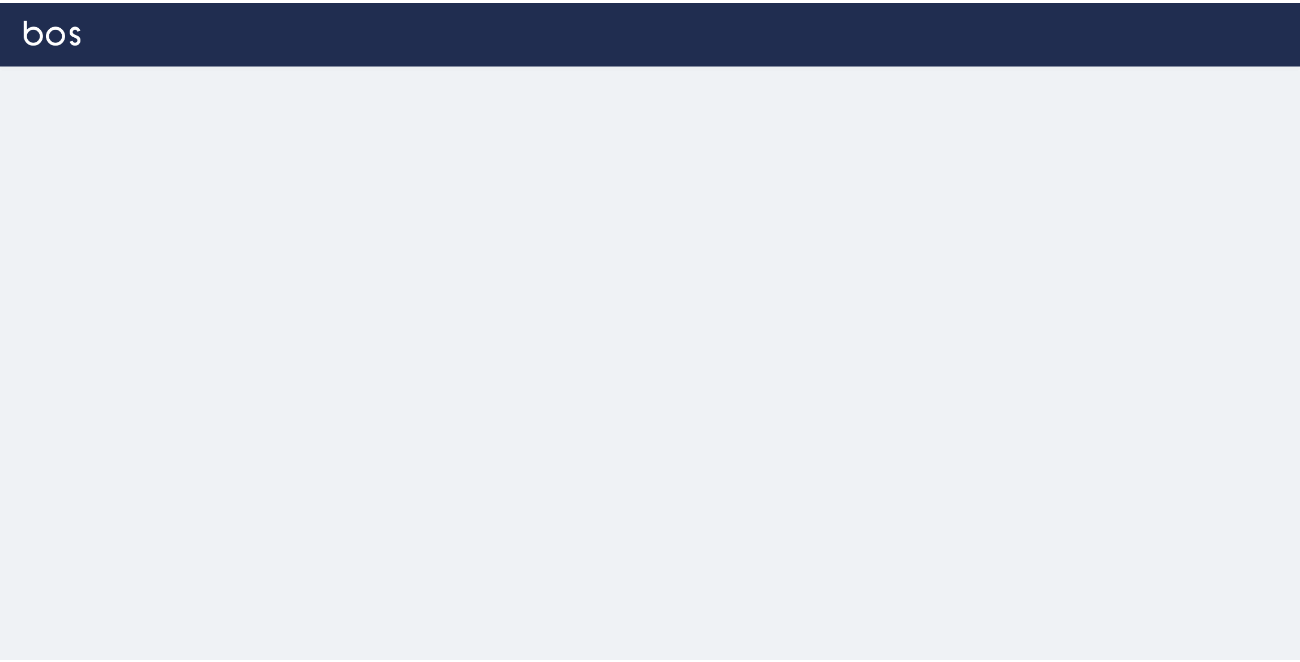 scroll, scrollTop: 0, scrollLeft: 0, axis: both 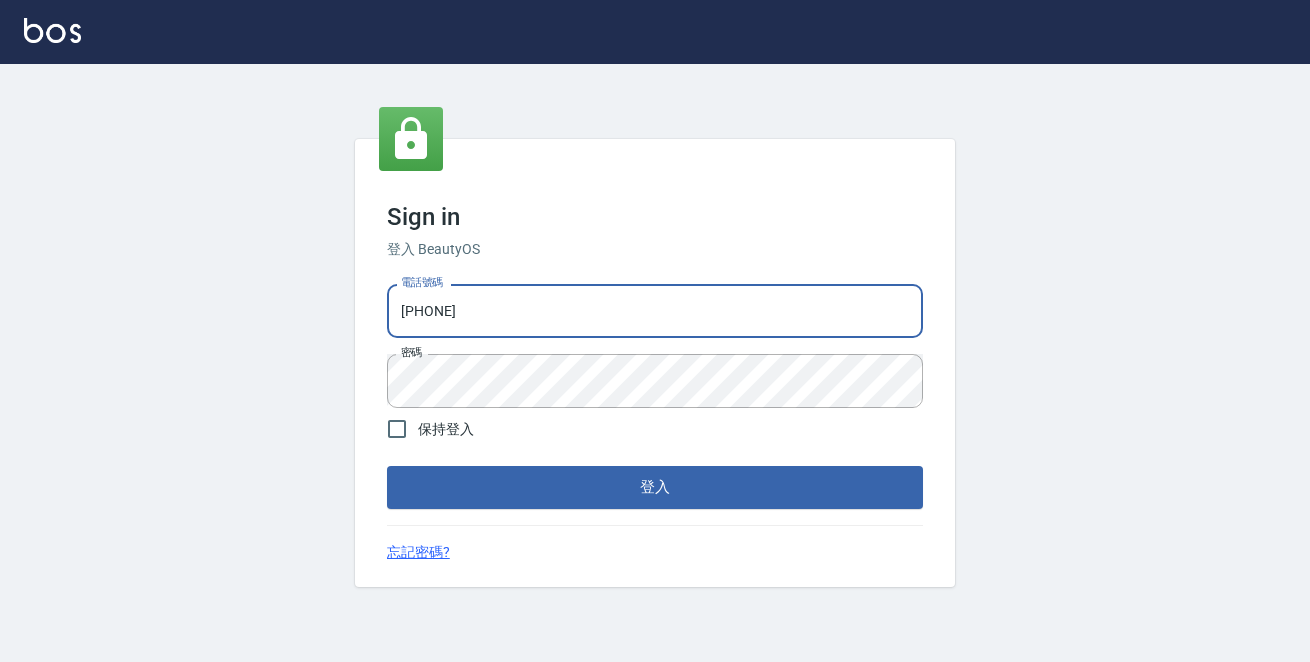 drag, startPoint x: 544, startPoint y: 307, endPoint x: 25, endPoint y: 285, distance: 519.46606 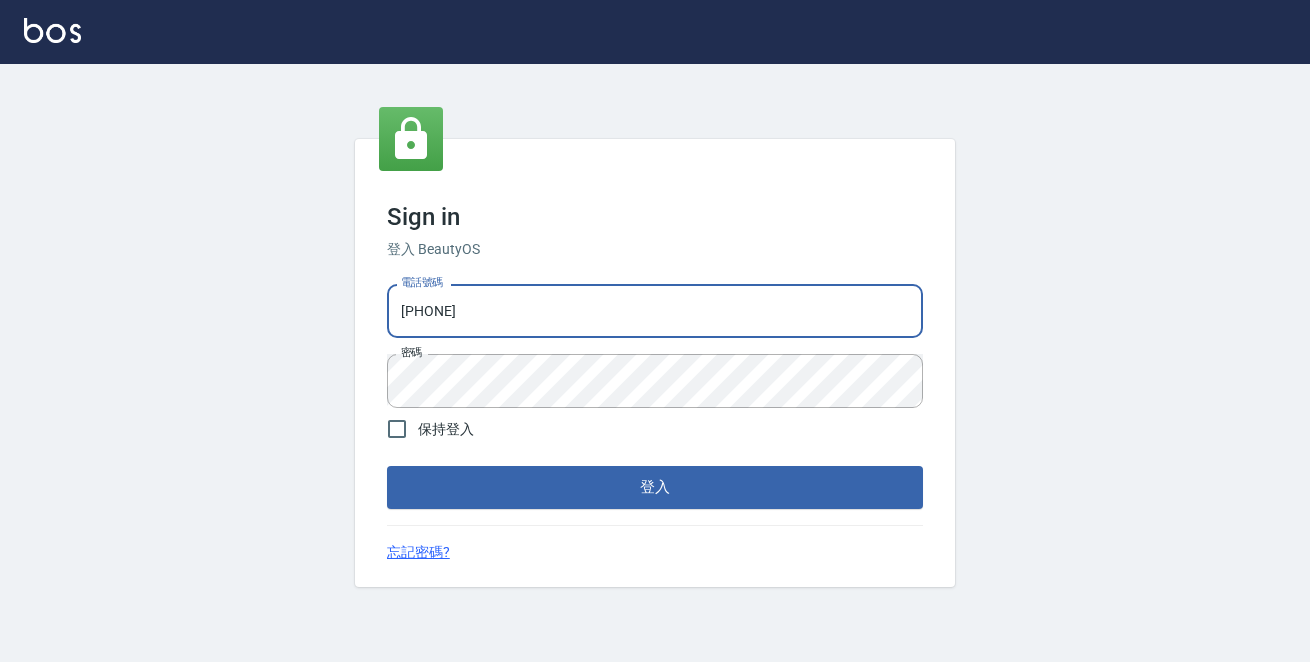 type on "[PHONE]" 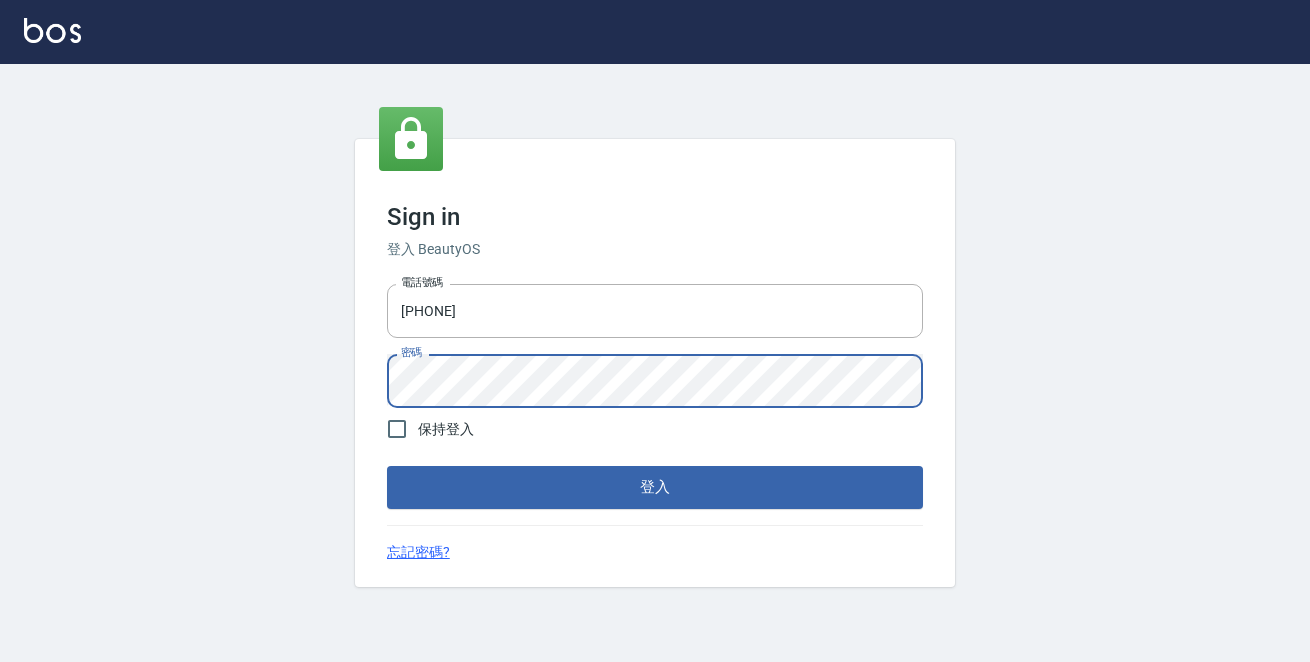 click on "登入" at bounding box center (655, 487) 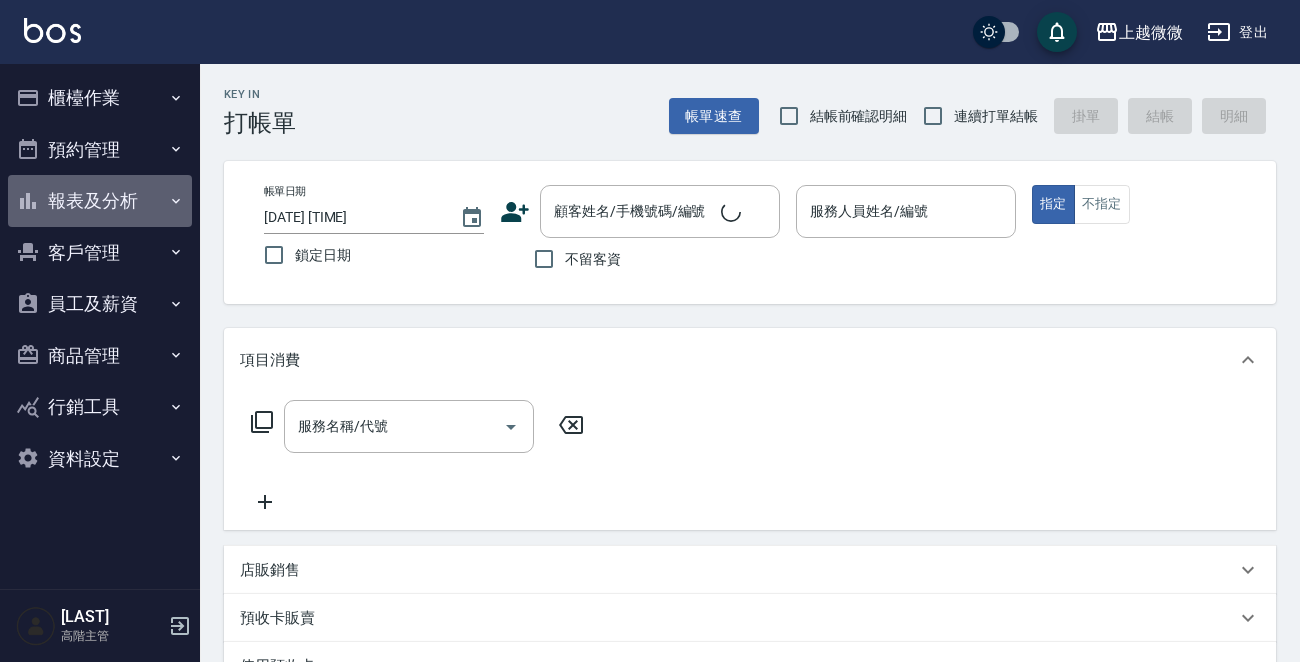 click on "報表及分析" at bounding box center [100, 201] 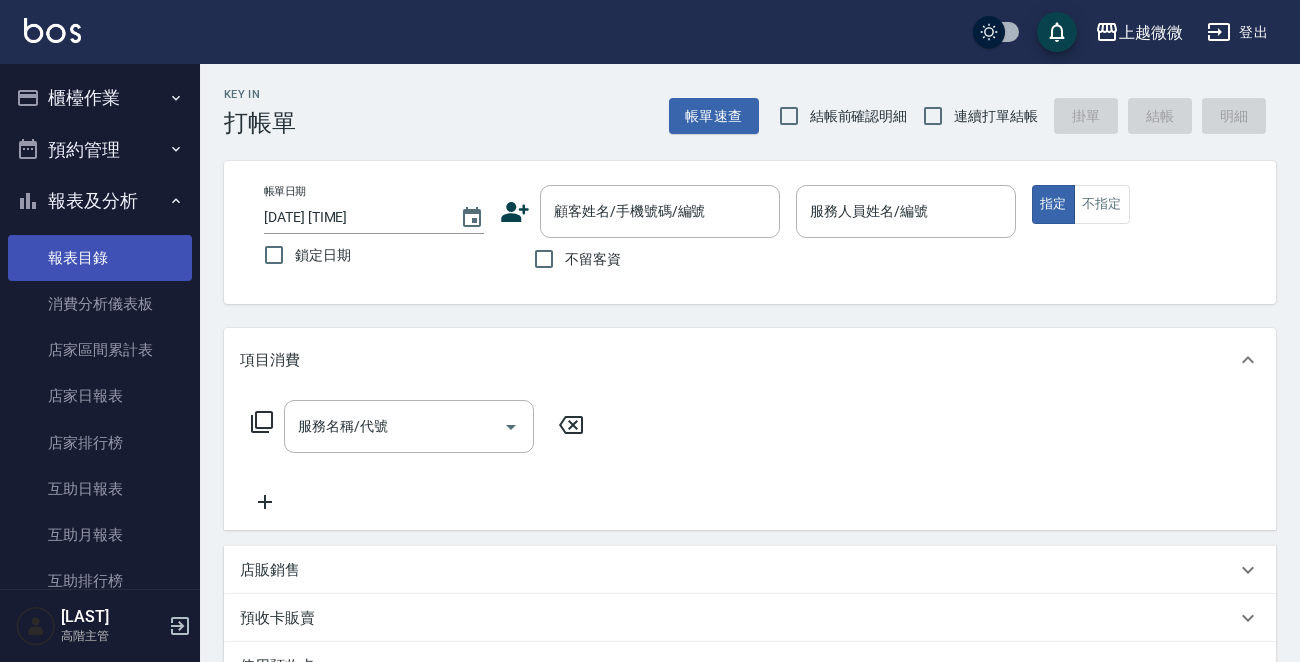 click on "報表目錄" at bounding box center (100, 258) 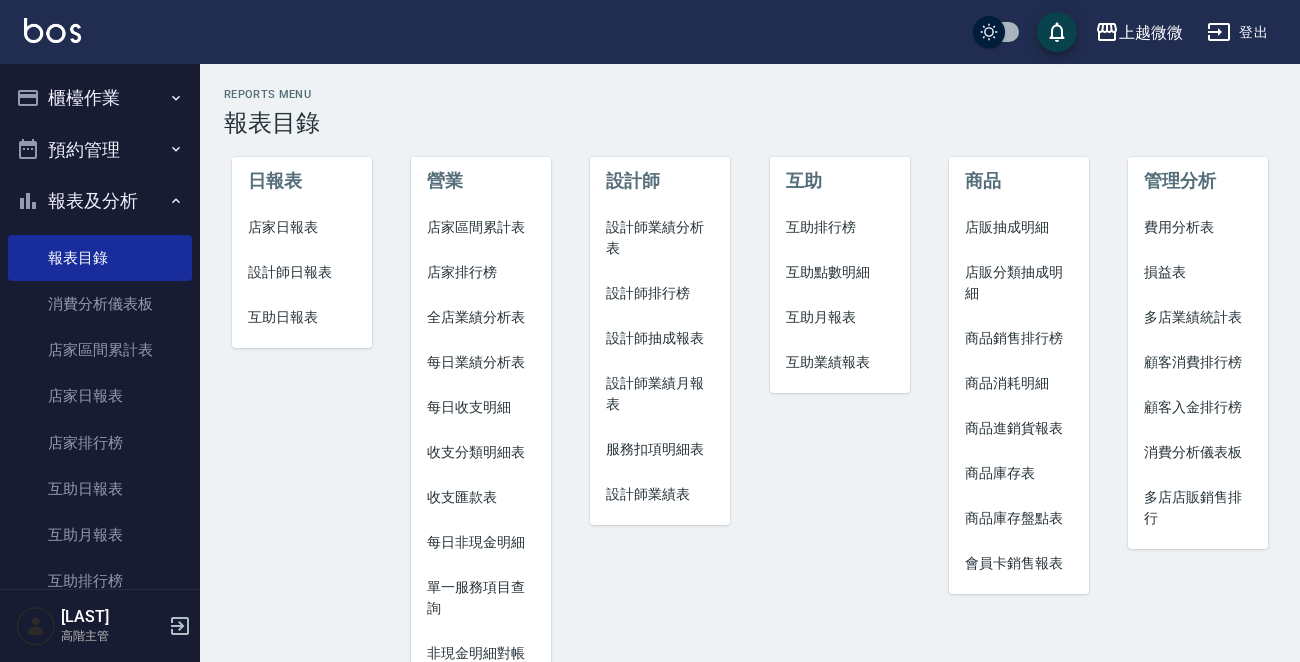 click on "報表及分析" at bounding box center (100, 201) 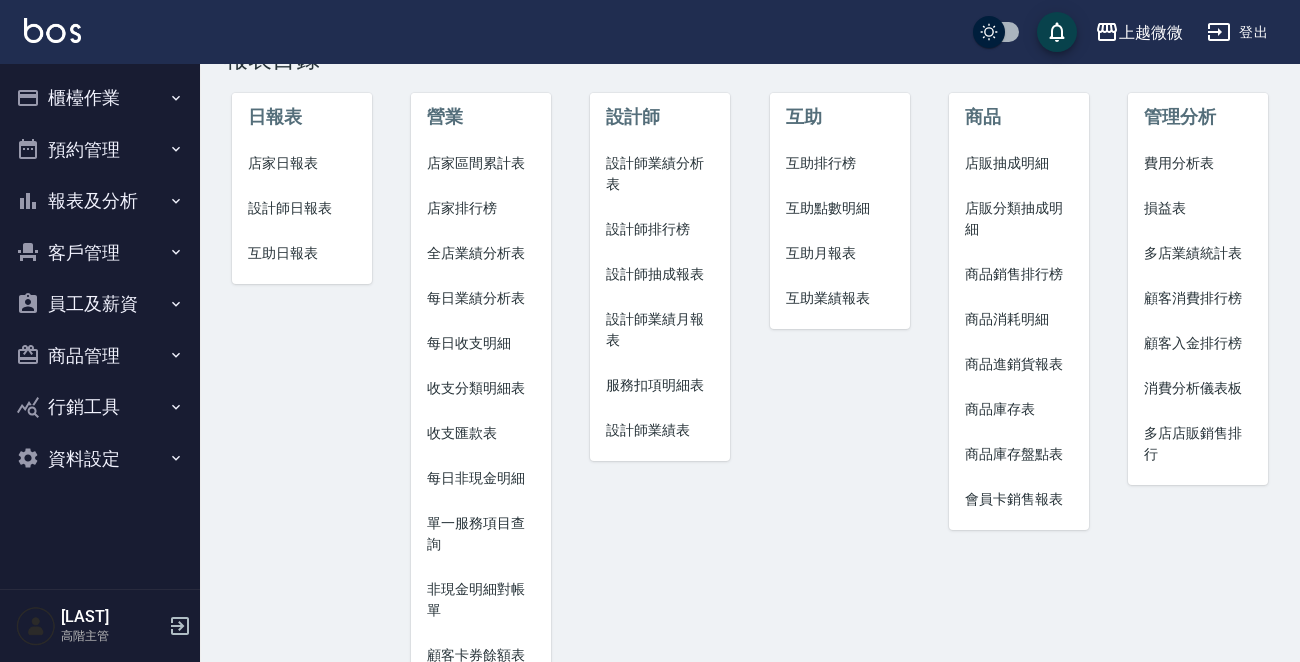 scroll, scrollTop: 100, scrollLeft: 0, axis: vertical 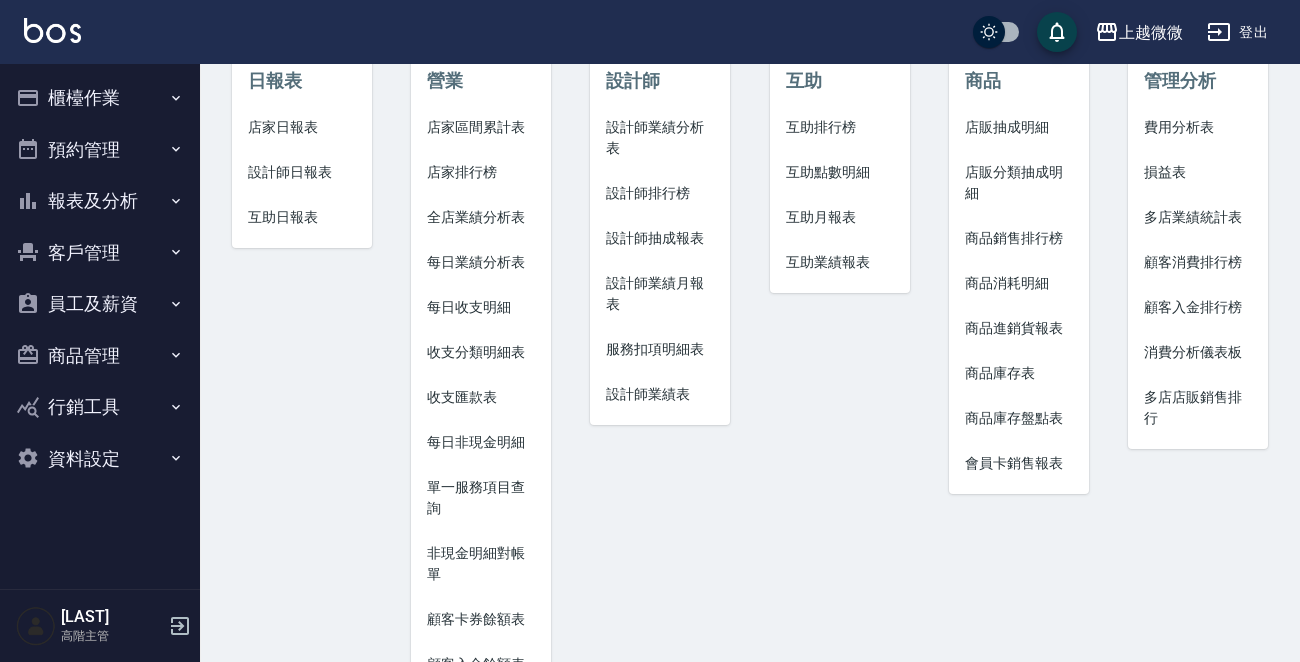 click on "客戶管理" at bounding box center [100, 253] 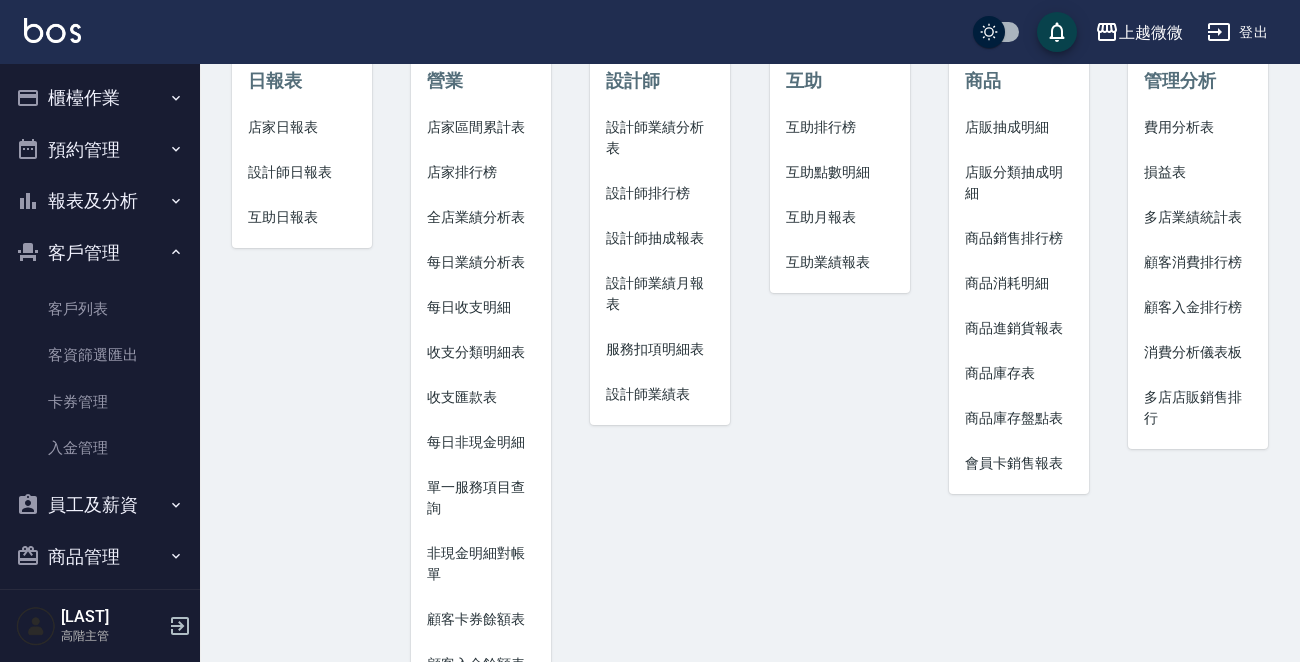 click on "報表及分析" at bounding box center [100, 201] 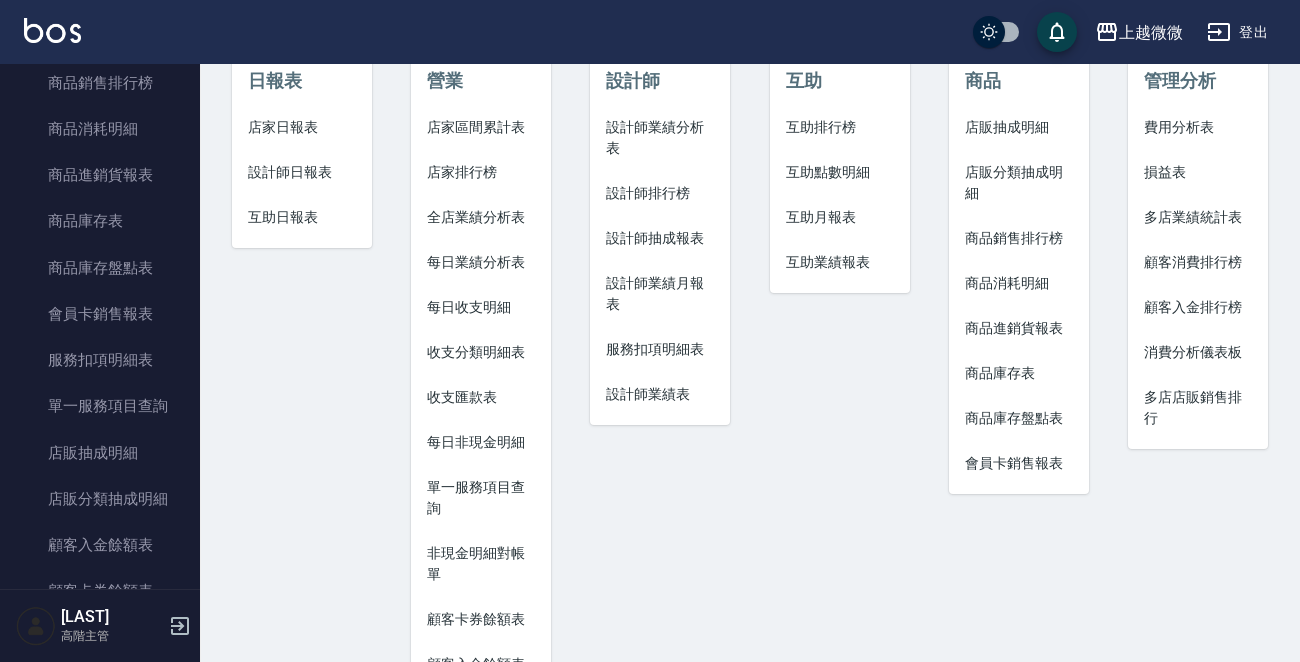 scroll, scrollTop: 1500, scrollLeft: 0, axis: vertical 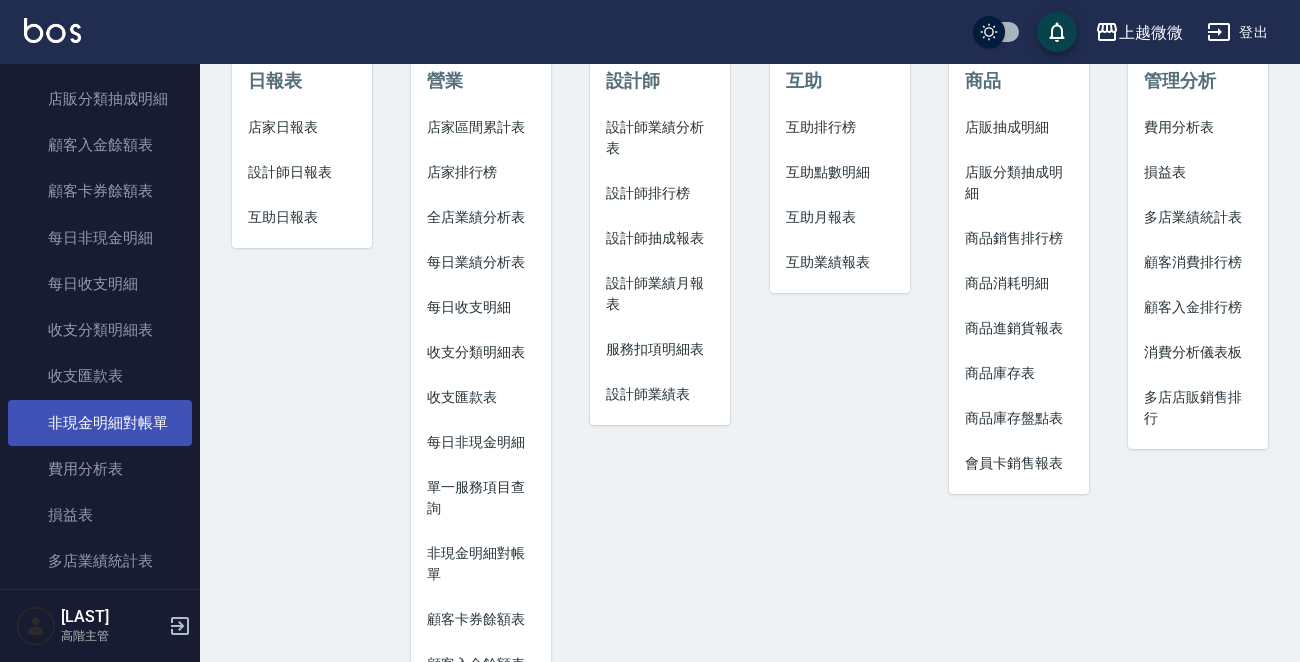 type 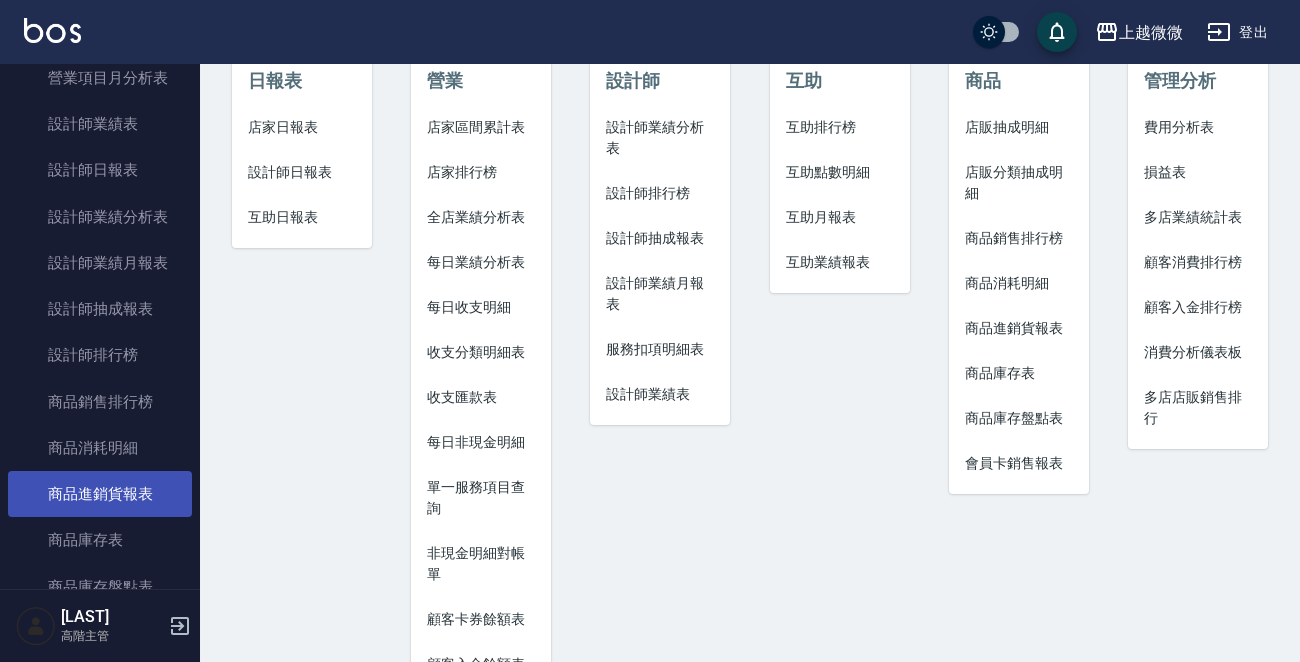 scroll, scrollTop: 900, scrollLeft: 0, axis: vertical 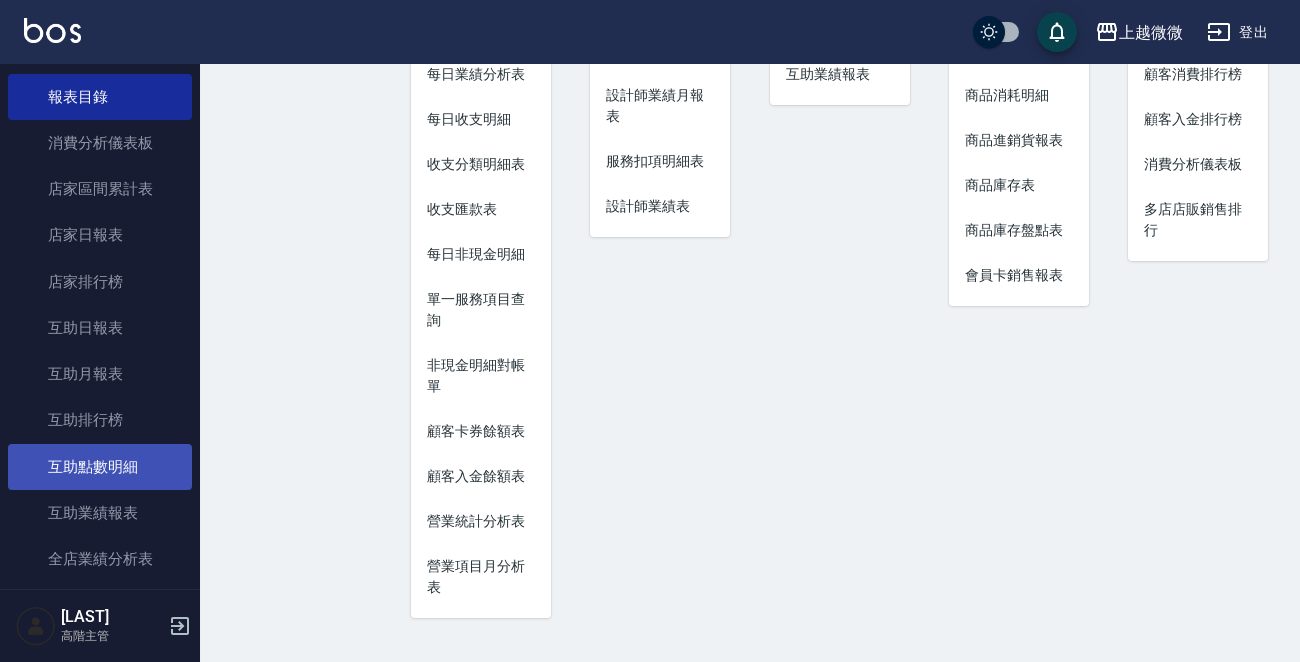 click on "互助點數明細" at bounding box center (100, 467) 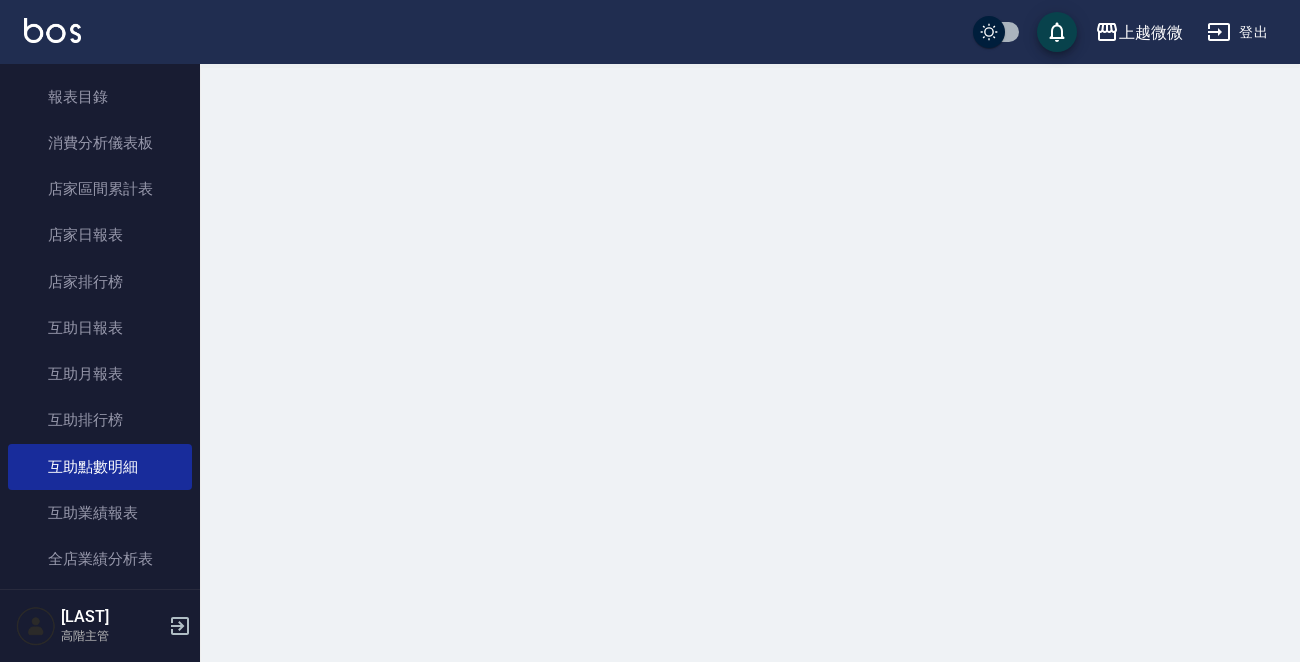 scroll, scrollTop: 0, scrollLeft: 0, axis: both 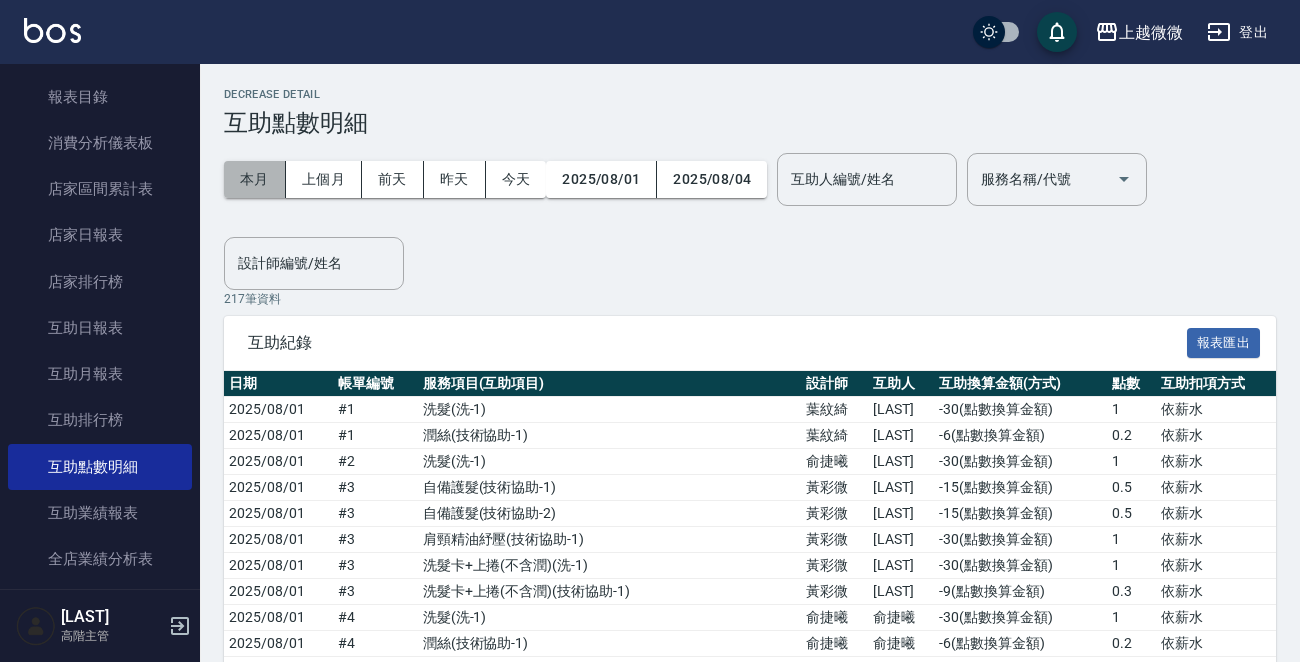 click on "本月" at bounding box center [255, 179] 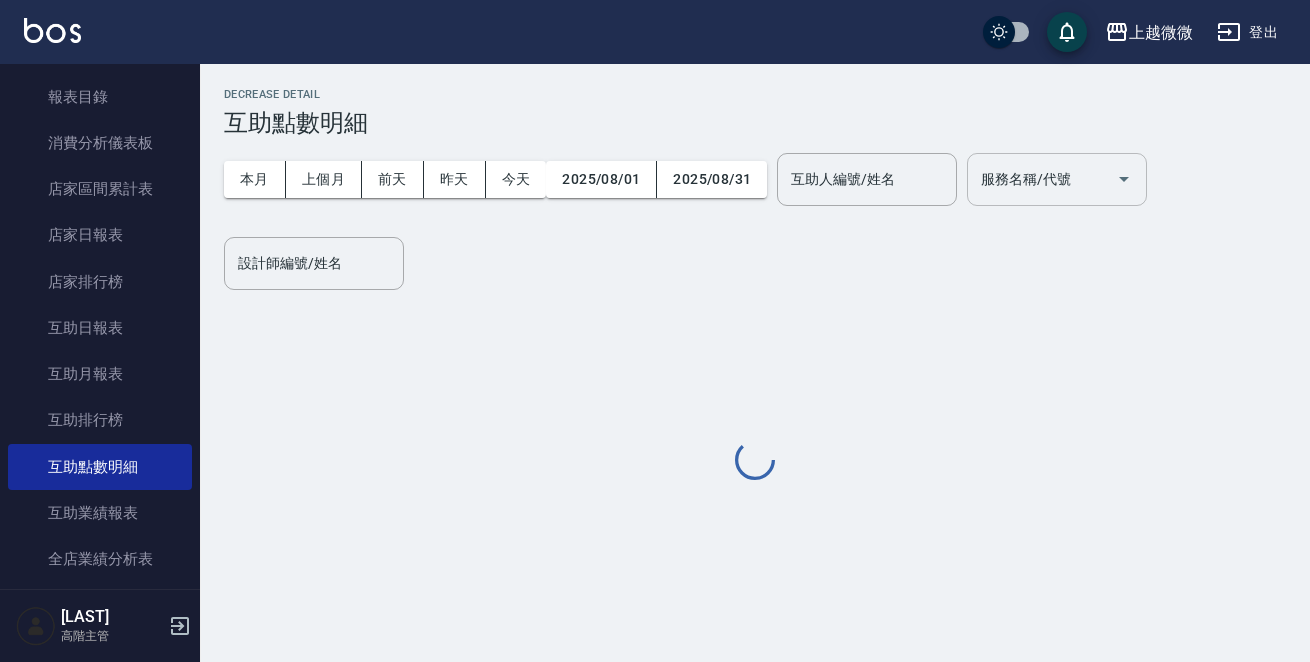 click on "服務名稱/代號 服務名稱/代號" at bounding box center [1057, 179] 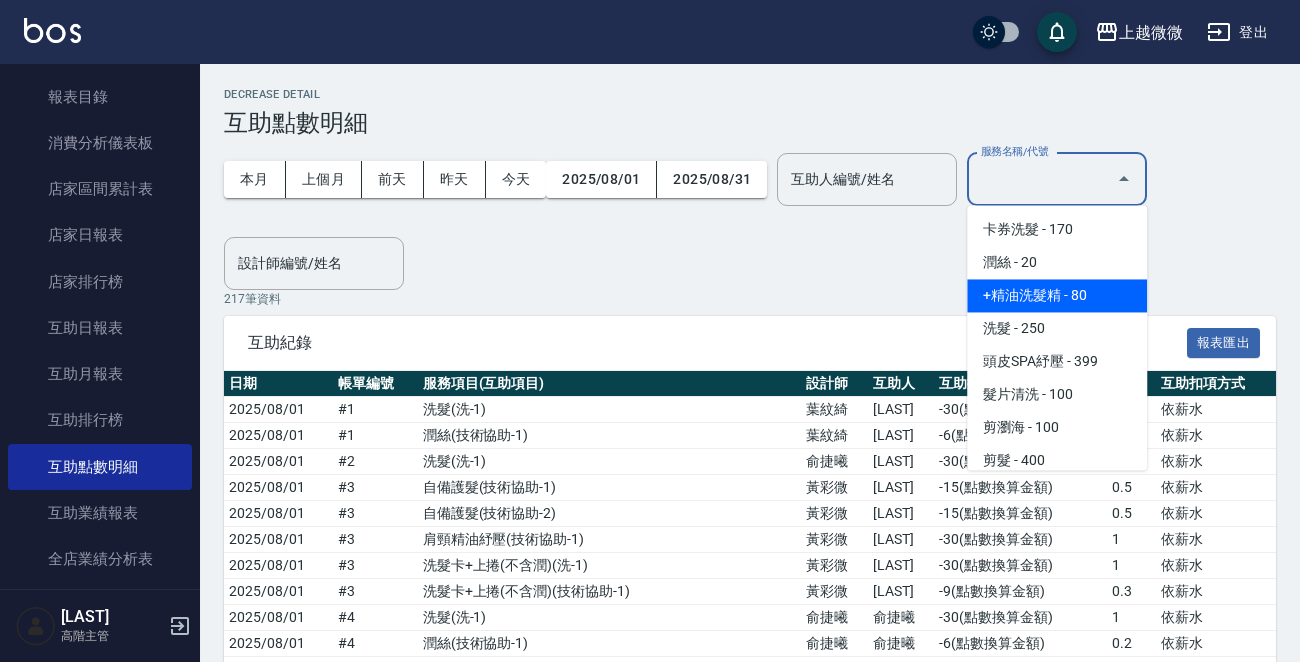click on "+精油洗髮精 - 80" at bounding box center [1057, 295] 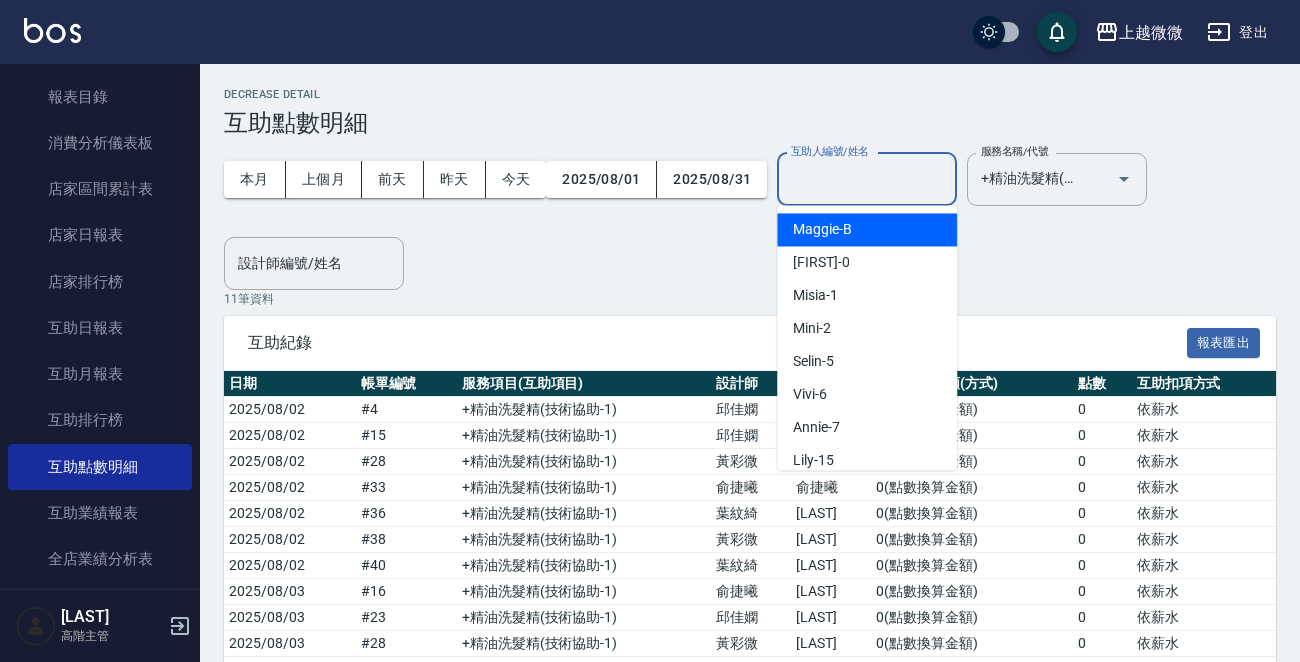click on "互助人編號/姓名" at bounding box center [867, 179] 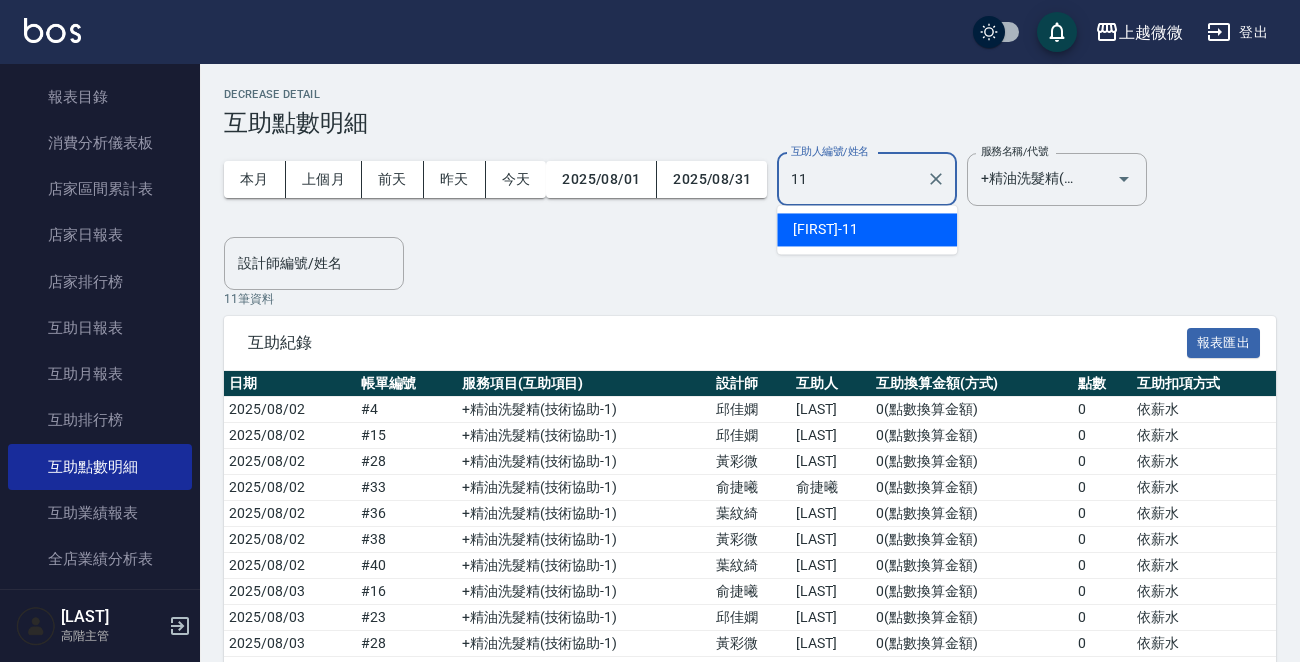 click on "Kristin -11" at bounding box center [867, 229] 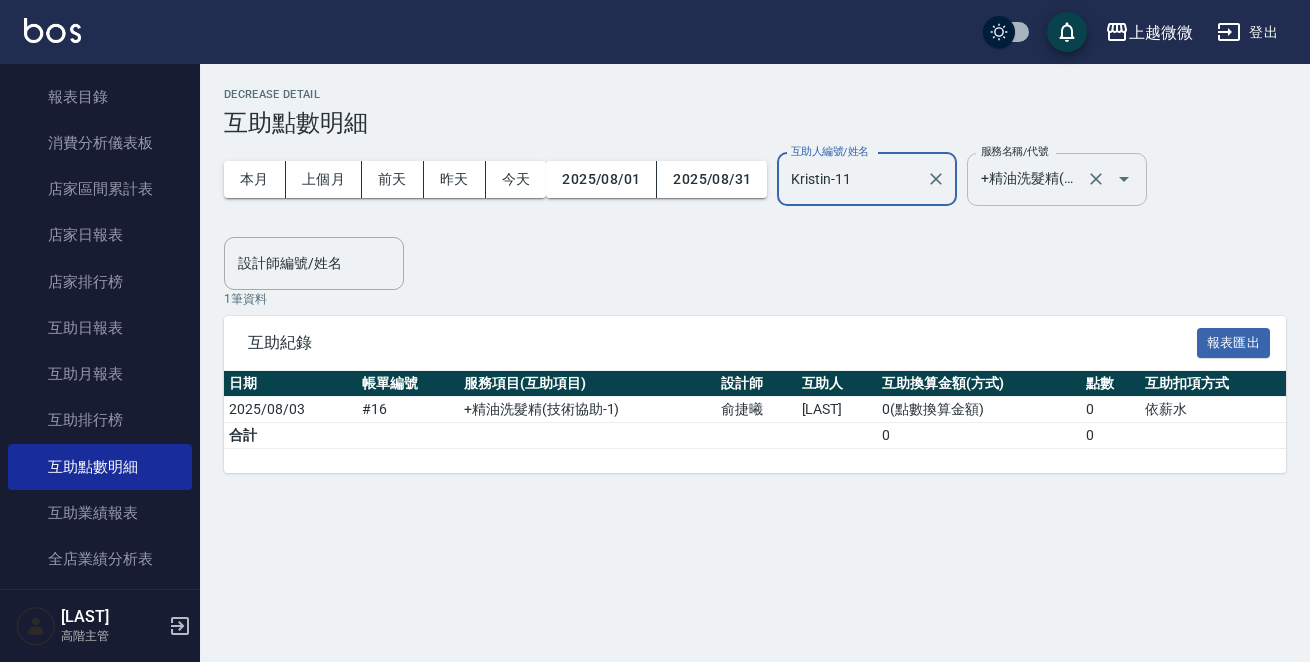 type on "Kristin-11" 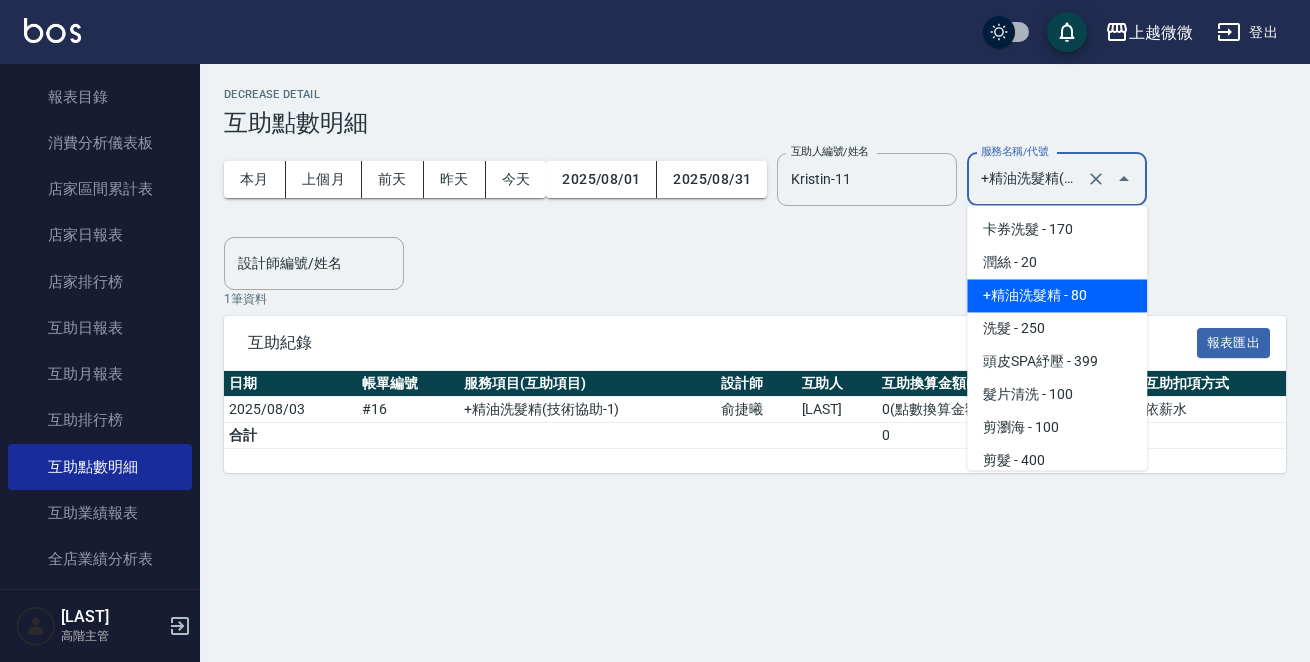 click on "+精油洗髮精(A02)" at bounding box center (1029, 179) 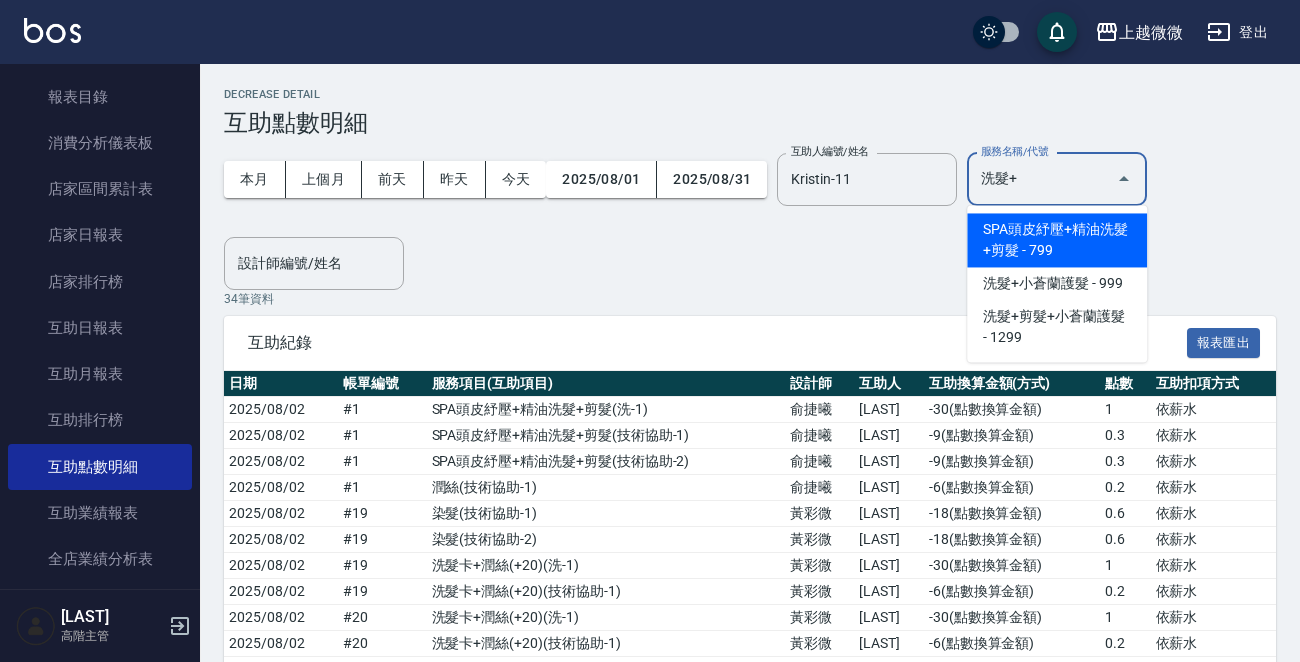 click on "SPA頭皮紓壓+精油洗髮+剪髮 - 799" at bounding box center (1057, 240) 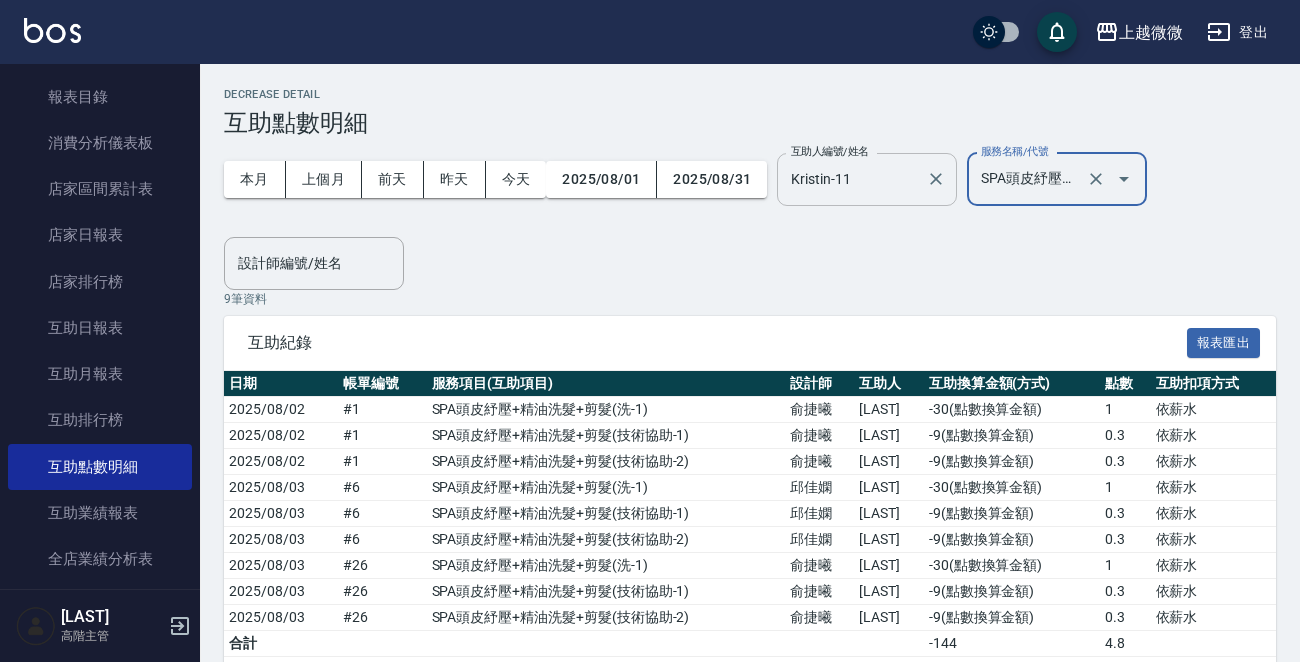 type on "SPA頭皮紓壓+精油洗髮+剪髮(I13)" 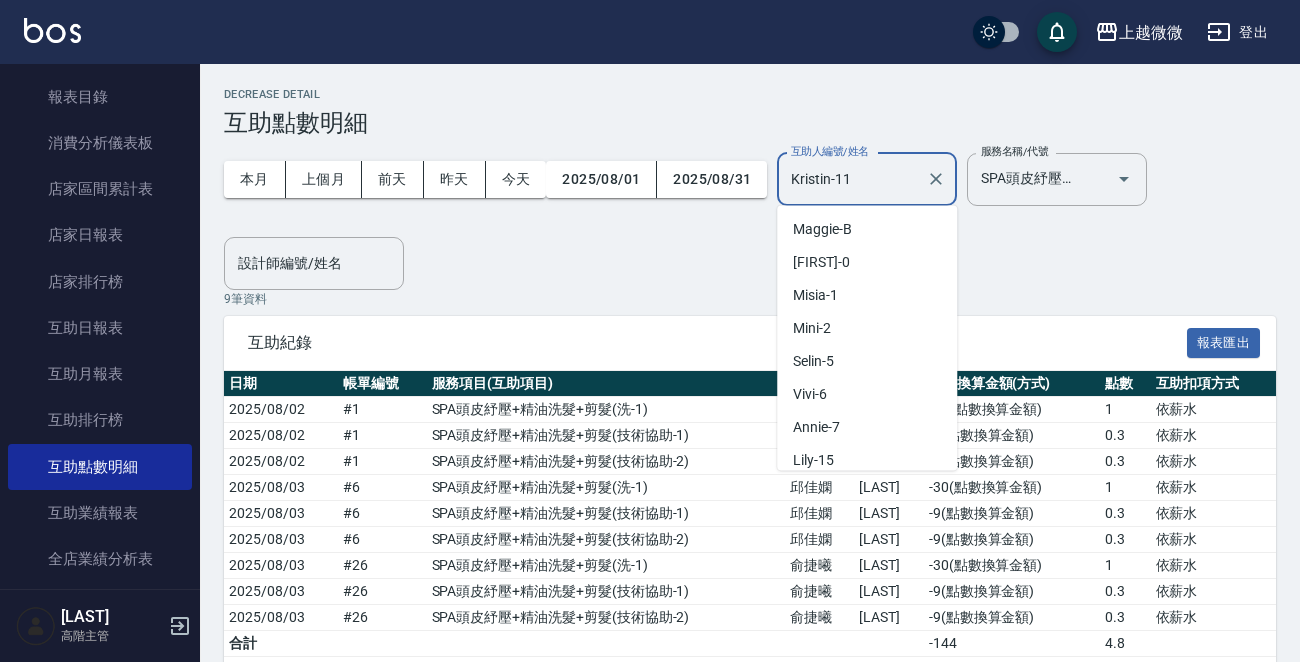 scroll, scrollTop: 139, scrollLeft: 0, axis: vertical 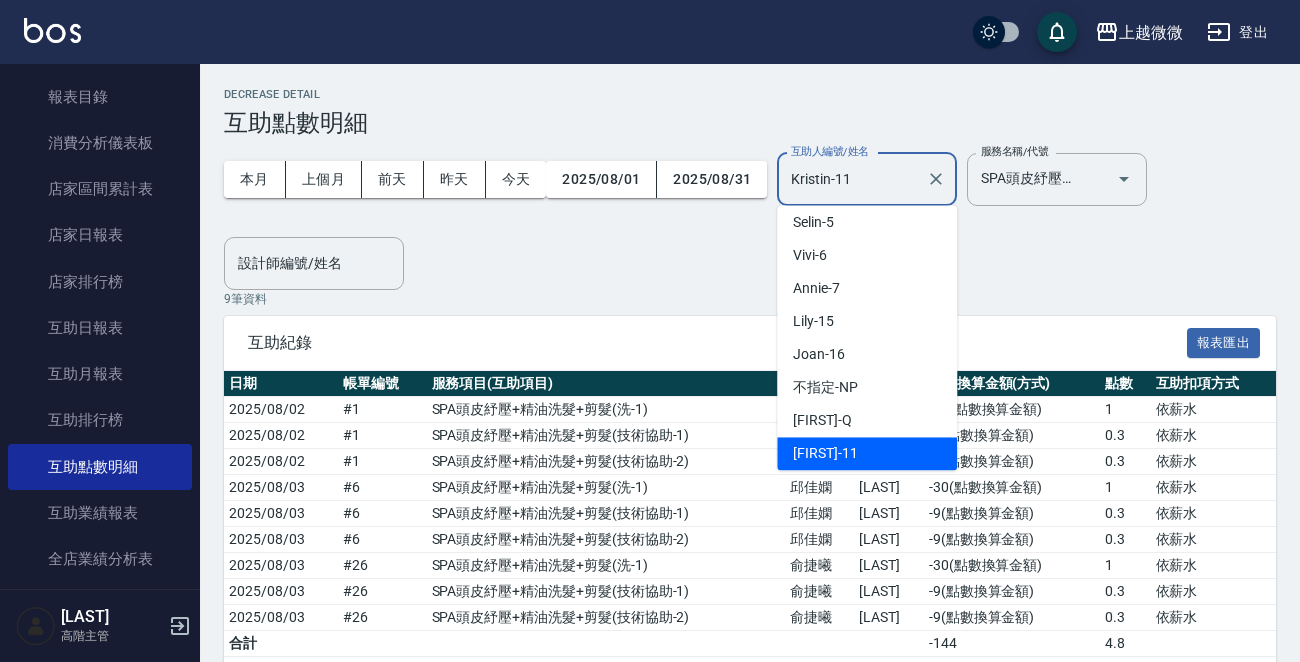 drag, startPoint x: 879, startPoint y: 177, endPoint x: 222, endPoint y: 170, distance: 657.0373 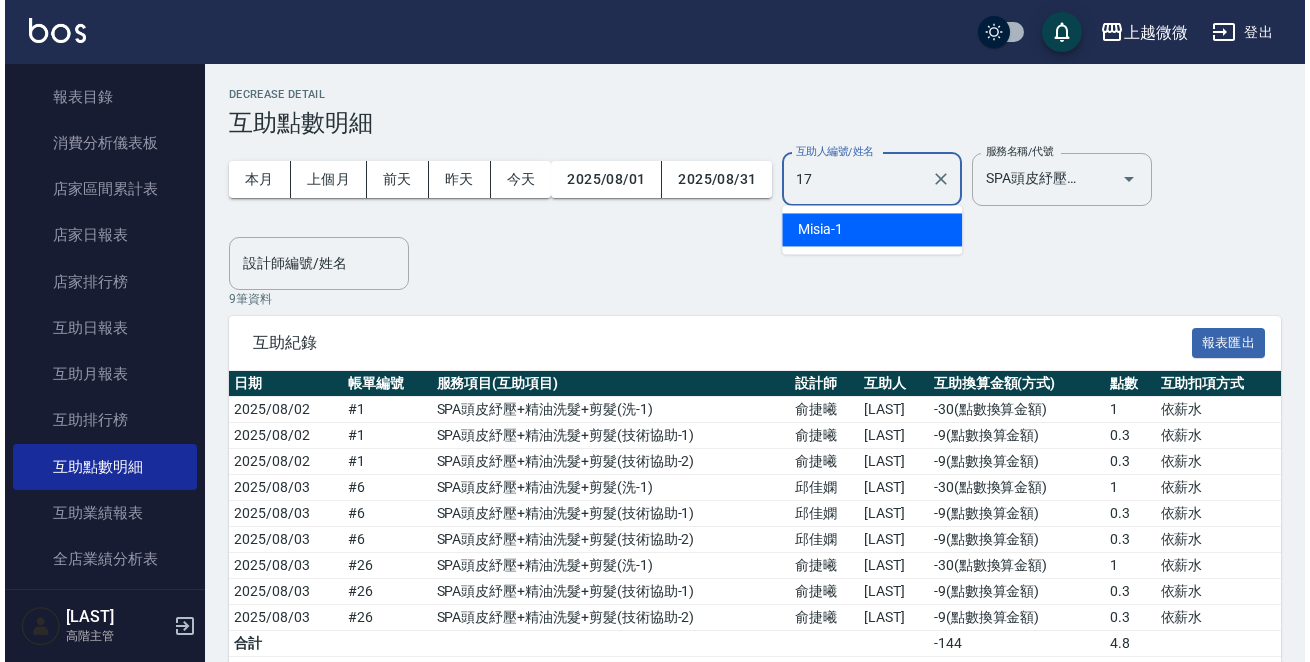 scroll, scrollTop: 0, scrollLeft: 0, axis: both 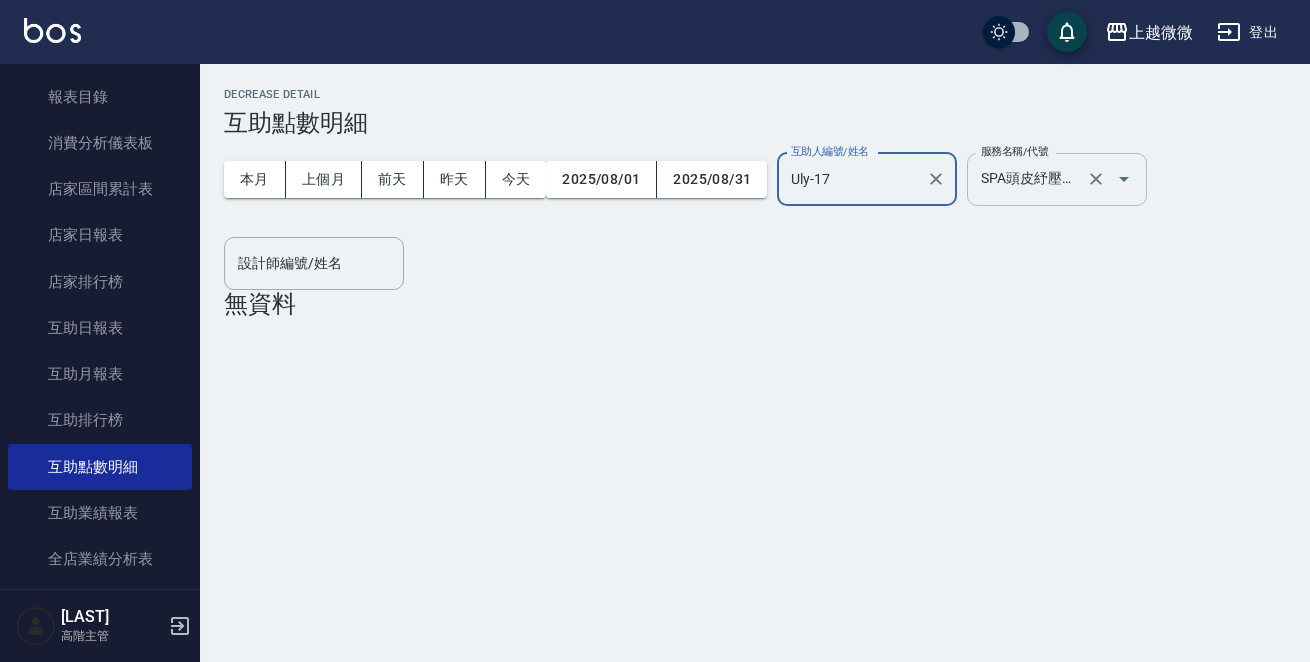 drag, startPoint x: 1100, startPoint y: 178, endPoint x: 1080, endPoint y: 179, distance: 20.024984 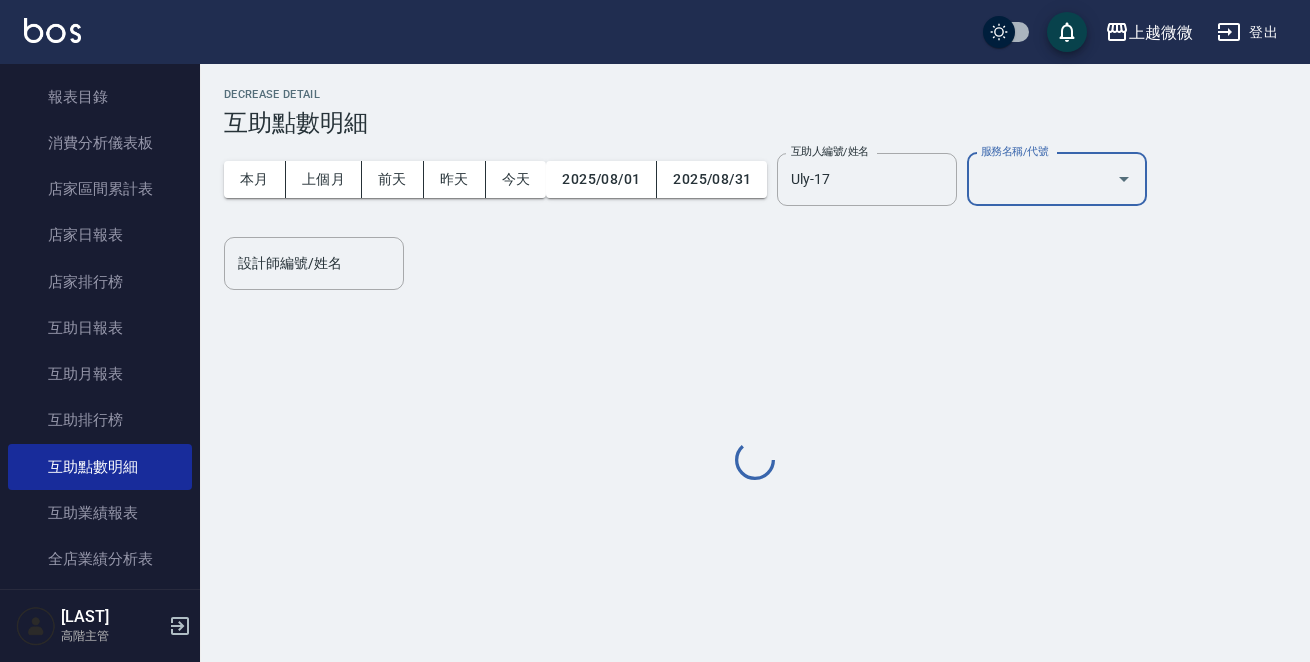scroll, scrollTop: 0, scrollLeft: 0, axis: both 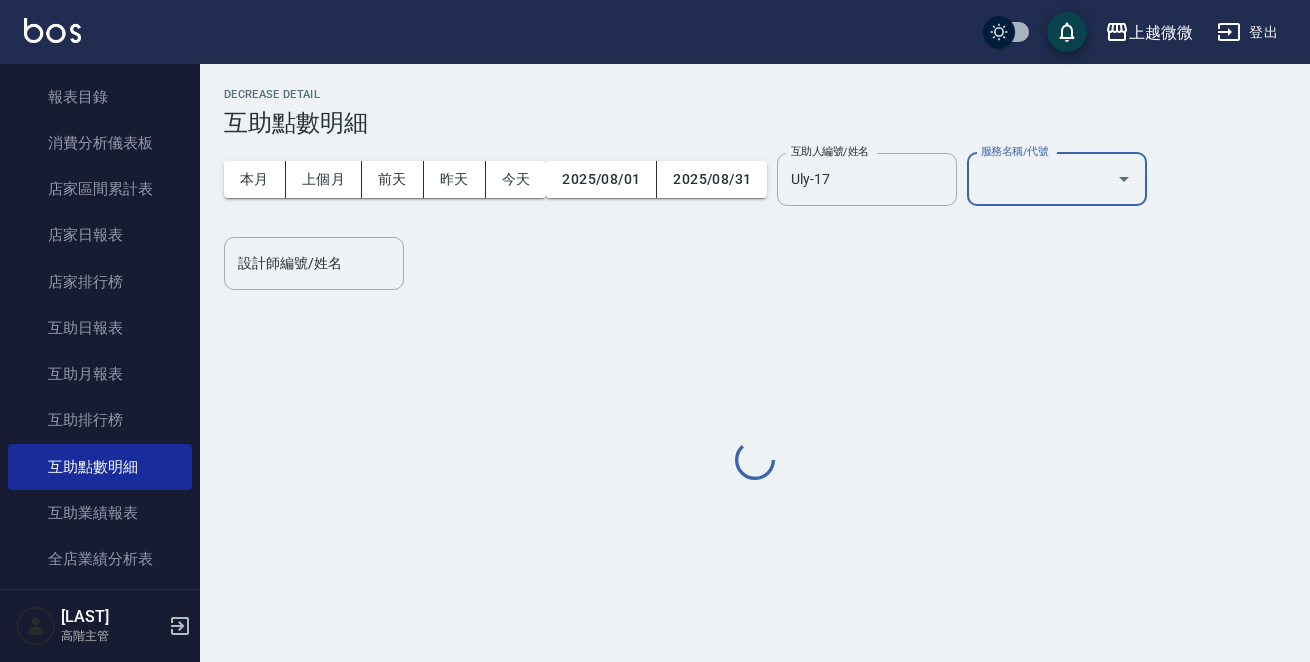 click on "服務名稱/代號" at bounding box center [1042, 179] 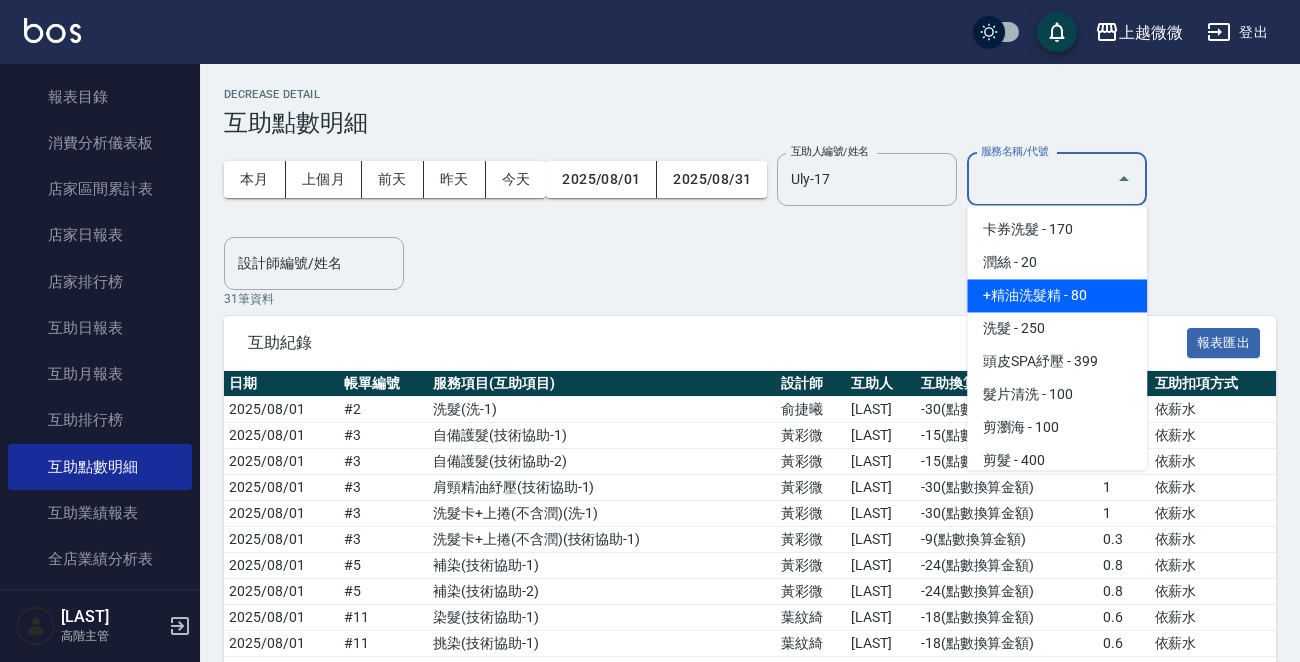click on "+精油洗髮精 - 80" at bounding box center (1057, 295) 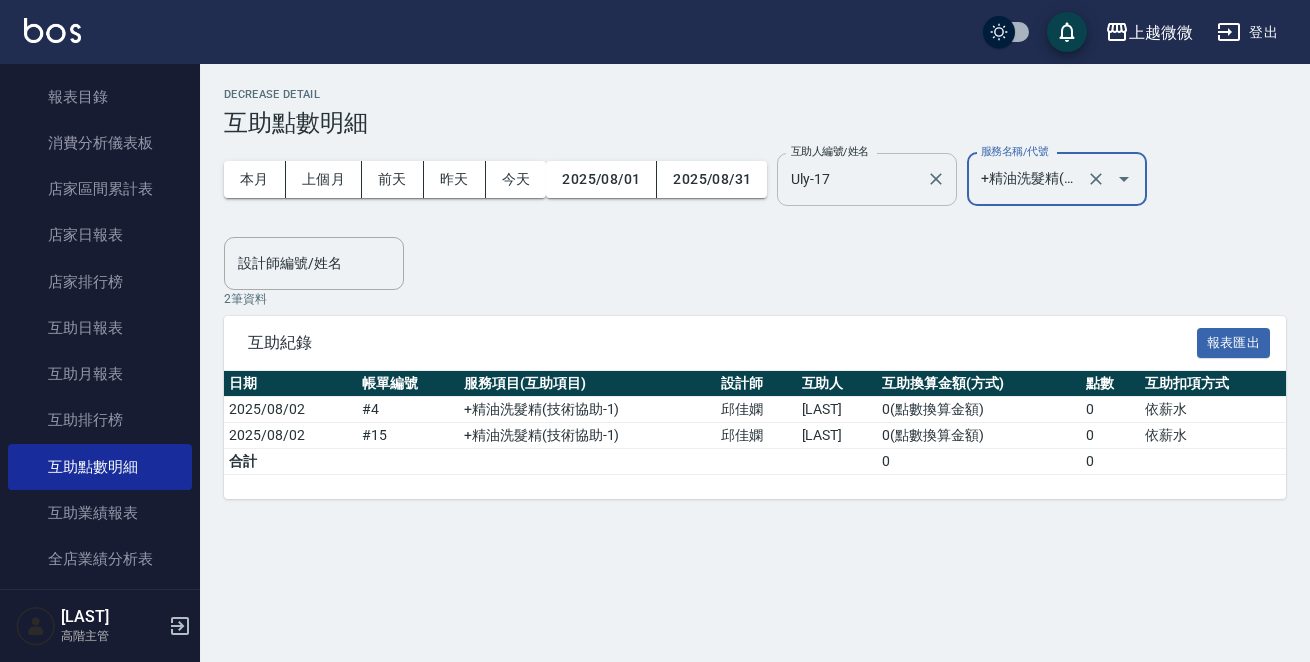 click on "Uly-17" at bounding box center [852, 179] 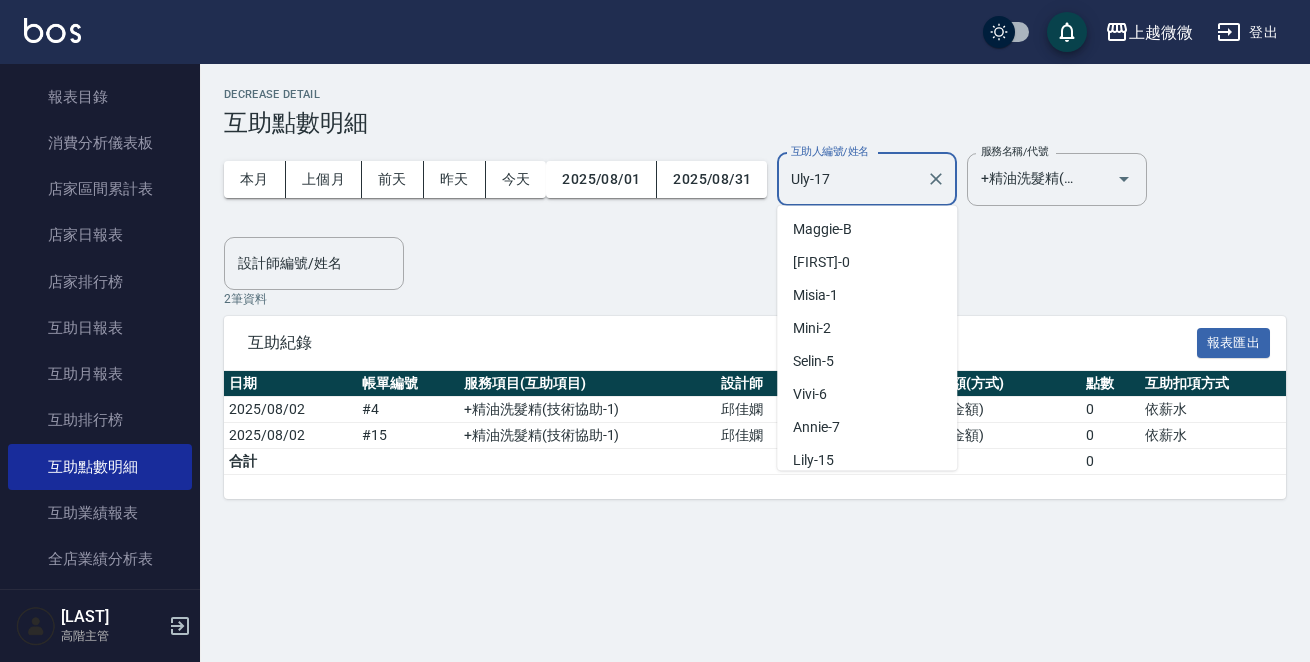 scroll, scrollTop: 171, scrollLeft: 0, axis: vertical 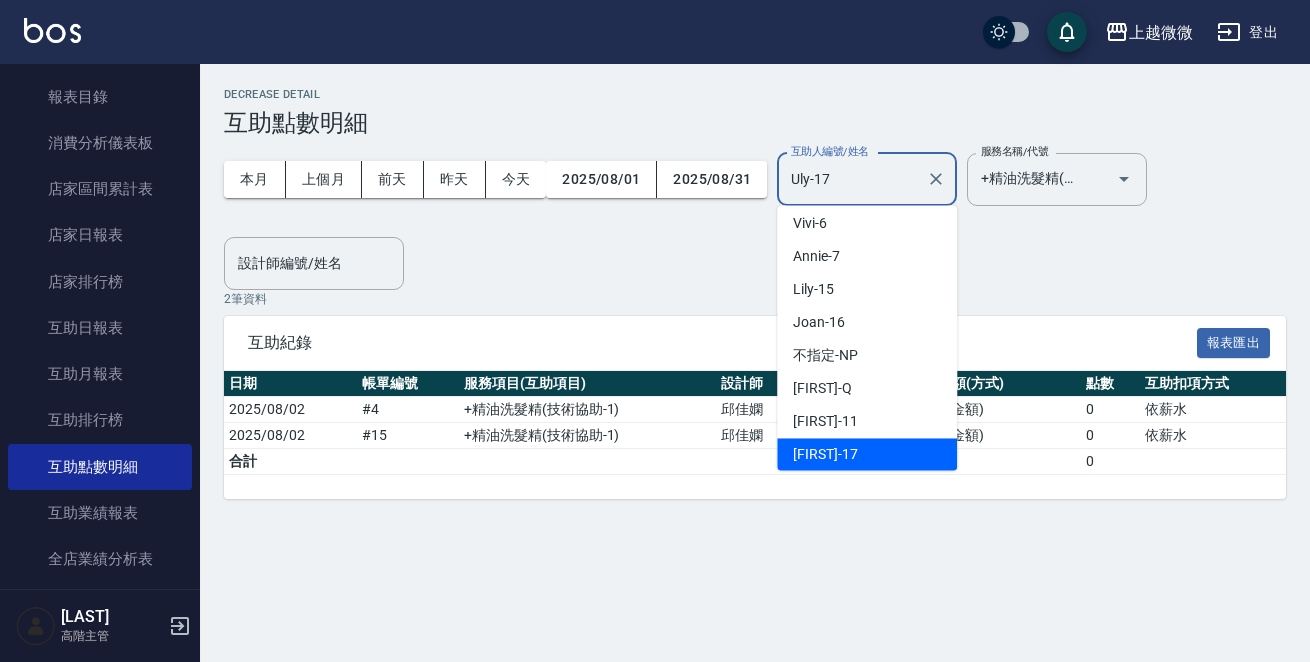 drag, startPoint x: 867, startPoint y: 169, endPoint x: 308, endPoint y: 102, distance: 563.0009 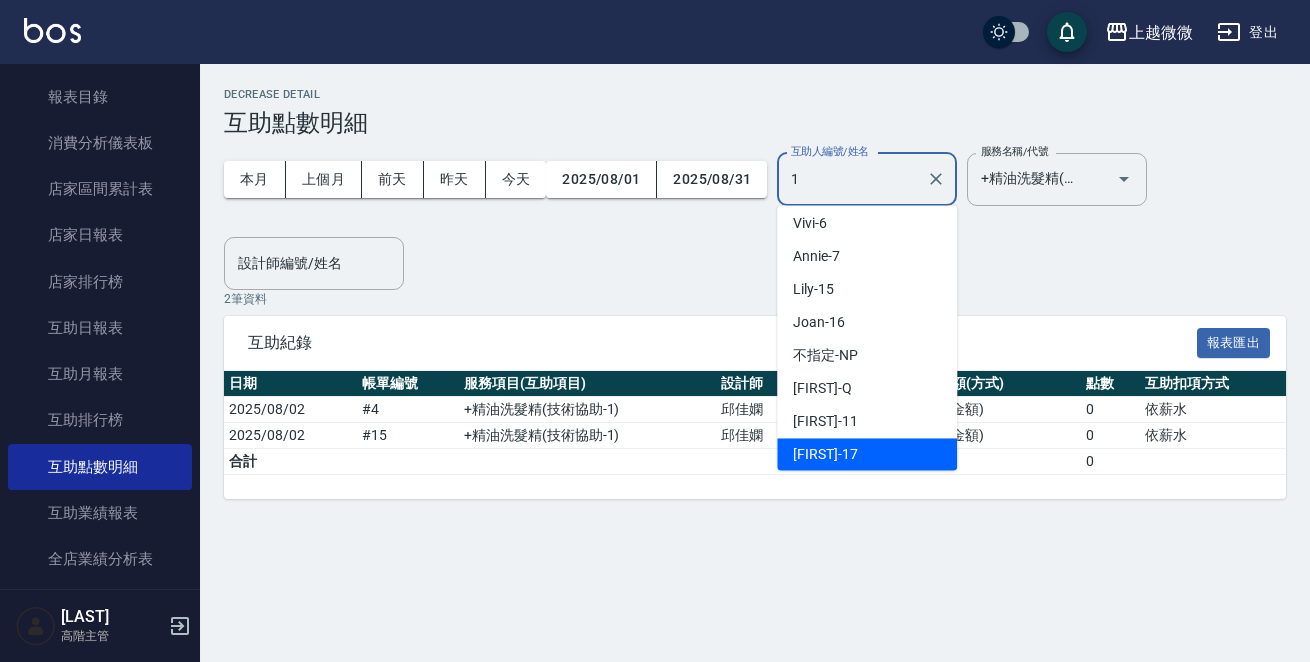 scroll, scrollTop: 0, scrollLeft: 0, axis: both 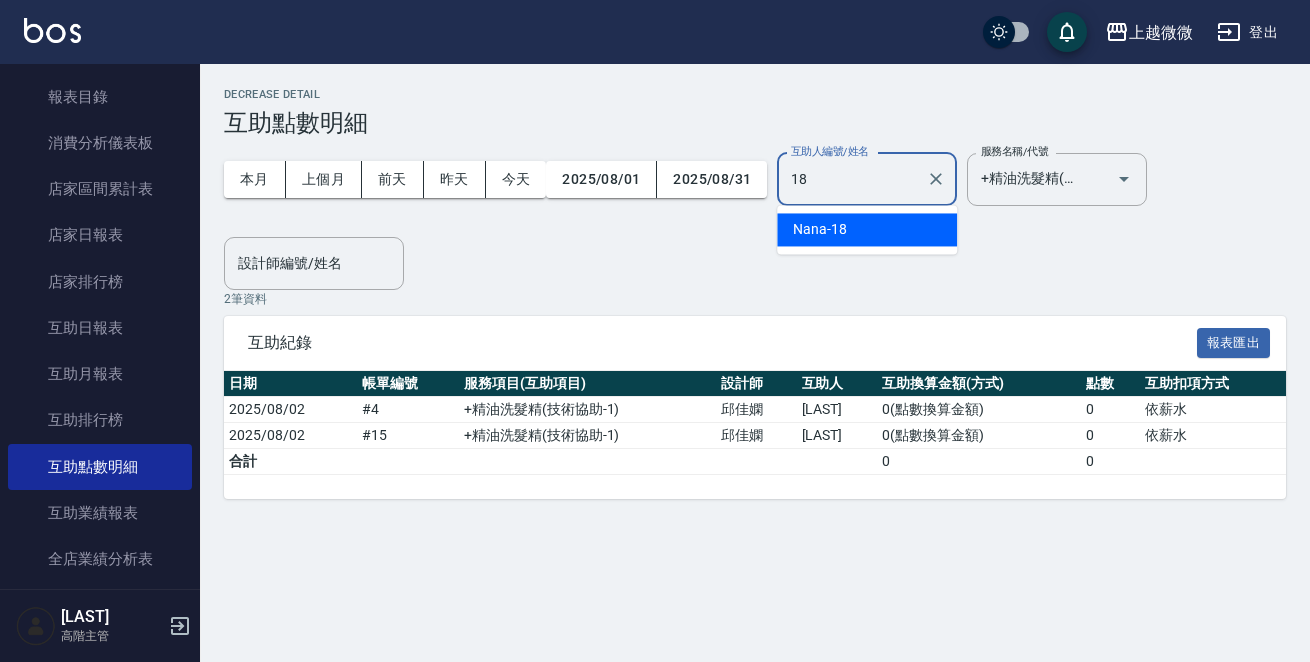 click on "[FIRST] -18" at bounding box center (820, 229) 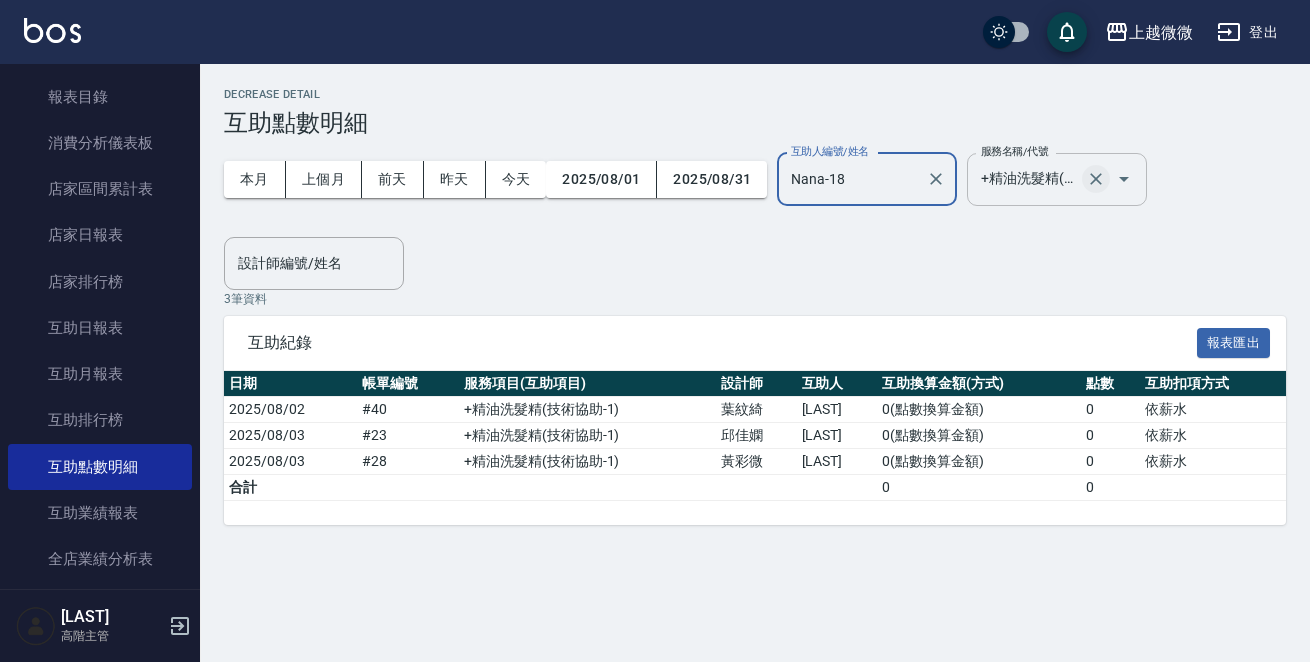click 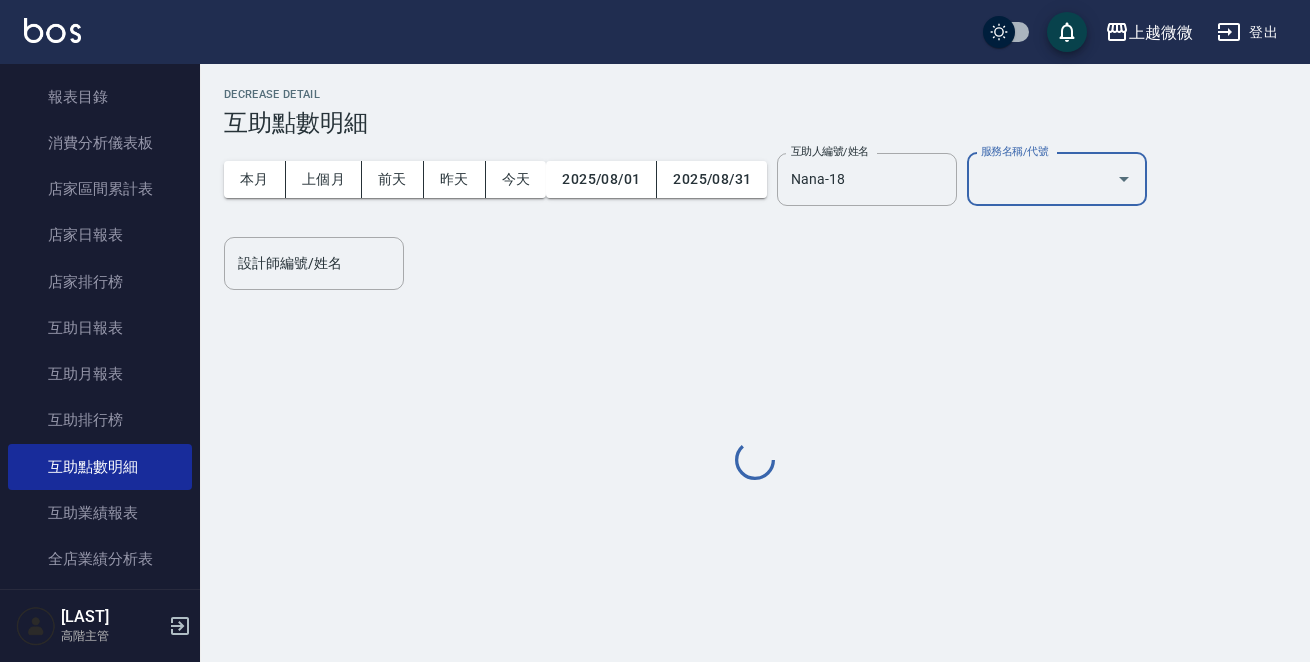 scroll, scrollTop: 0, scrollLeft: 0, axis: both 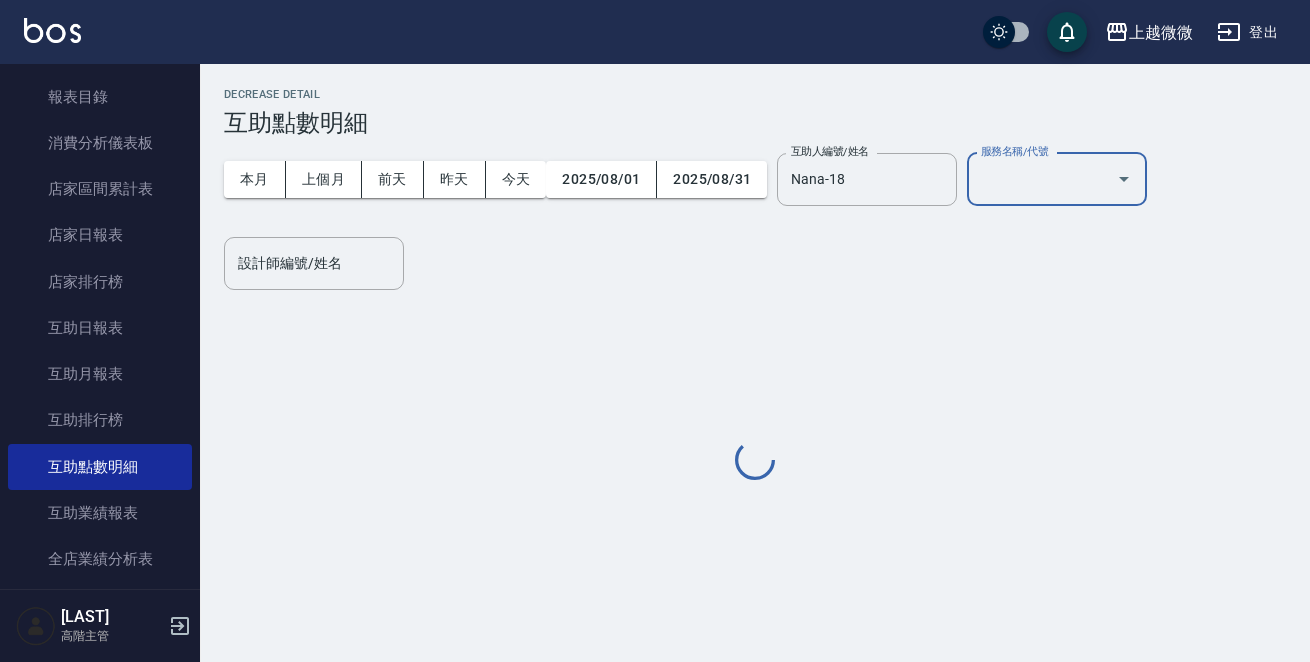 click on "服務名稱/代號" at bounding box center (1042, 179) 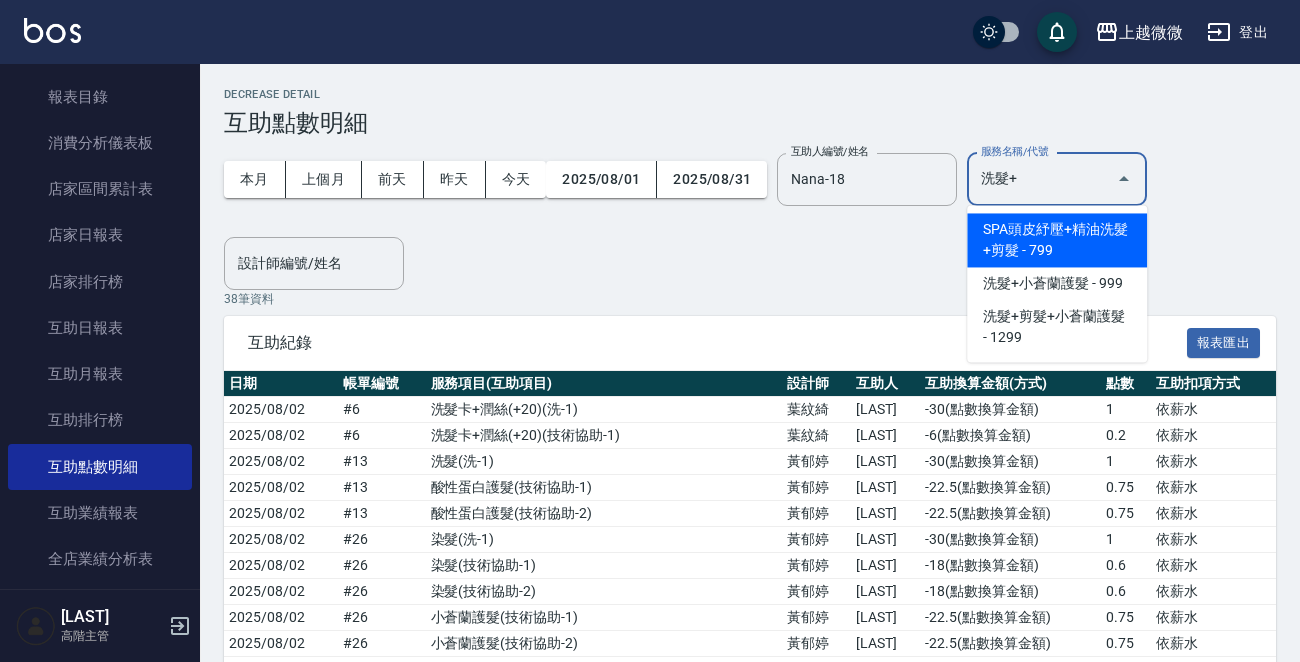 click on "SPA頭皮紓壓+精油洗髮+剪髮 - 799" at bounding box center [1057, 240] 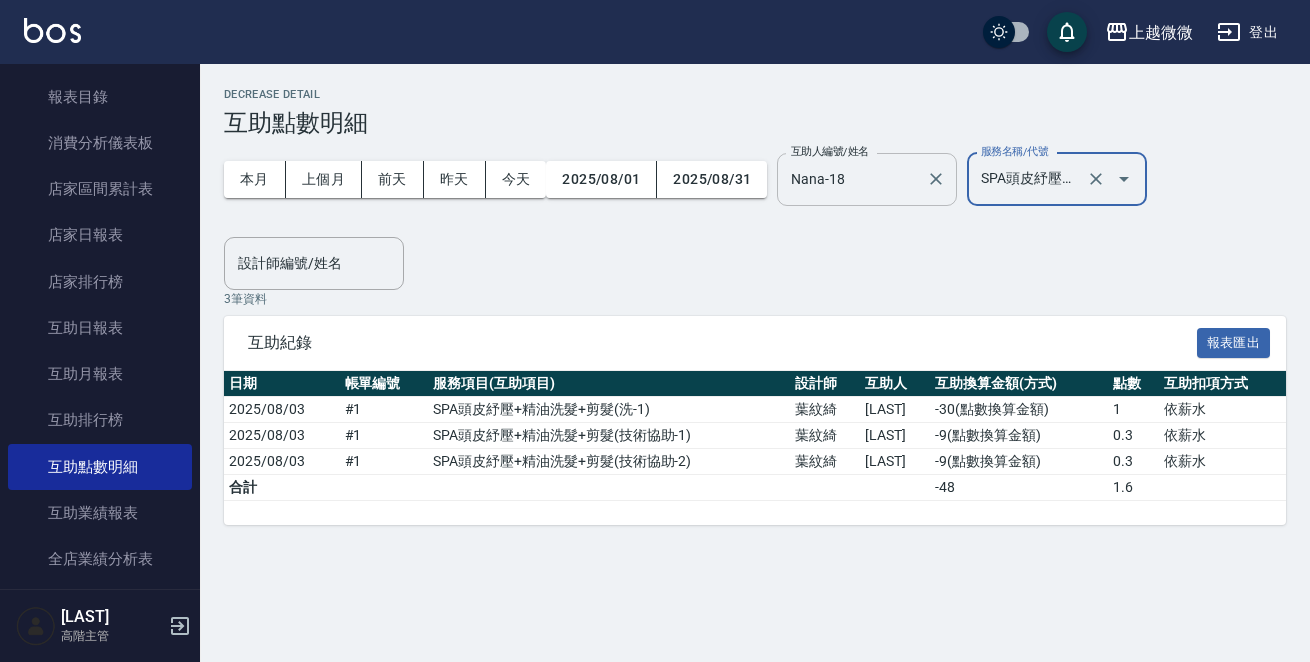 type on "SPA頭皮紓壓+精油洗髮+剪髮(I13)" 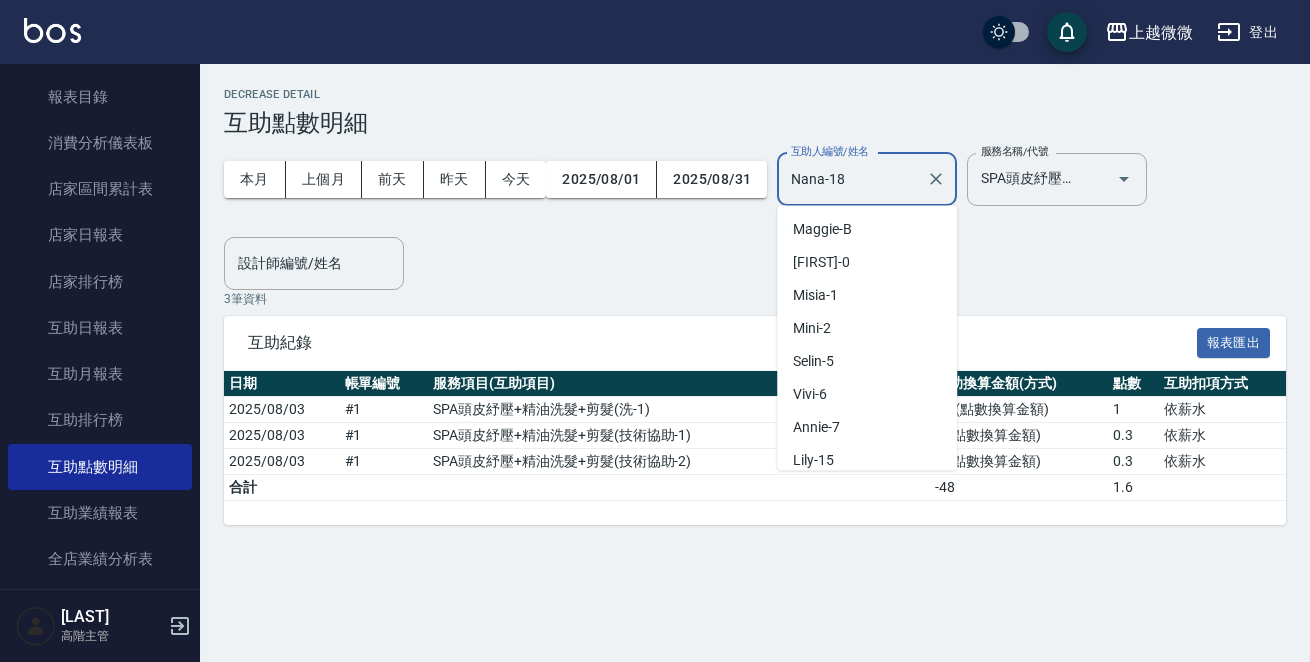 click on "Nana-18" at bounding box center [852, 179] 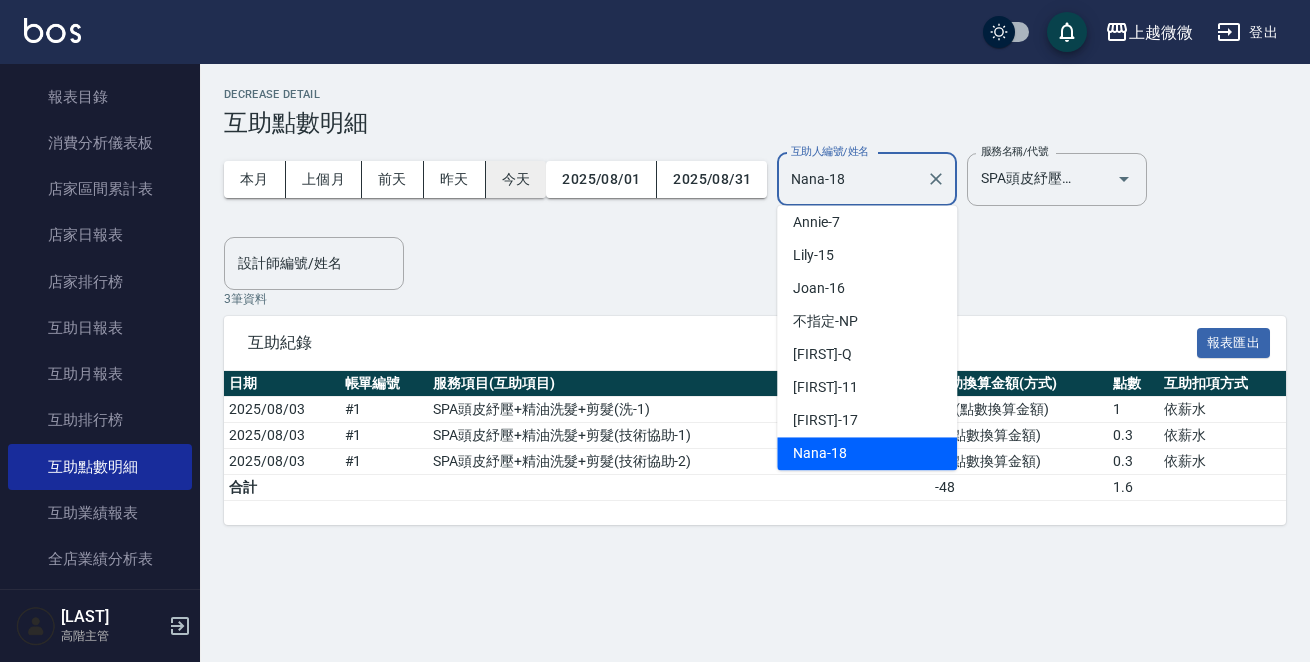 drag, startPoint x: 877, startPoint y: 173, endPoint x: 509, endPoint y: 169, distance: 368.02173 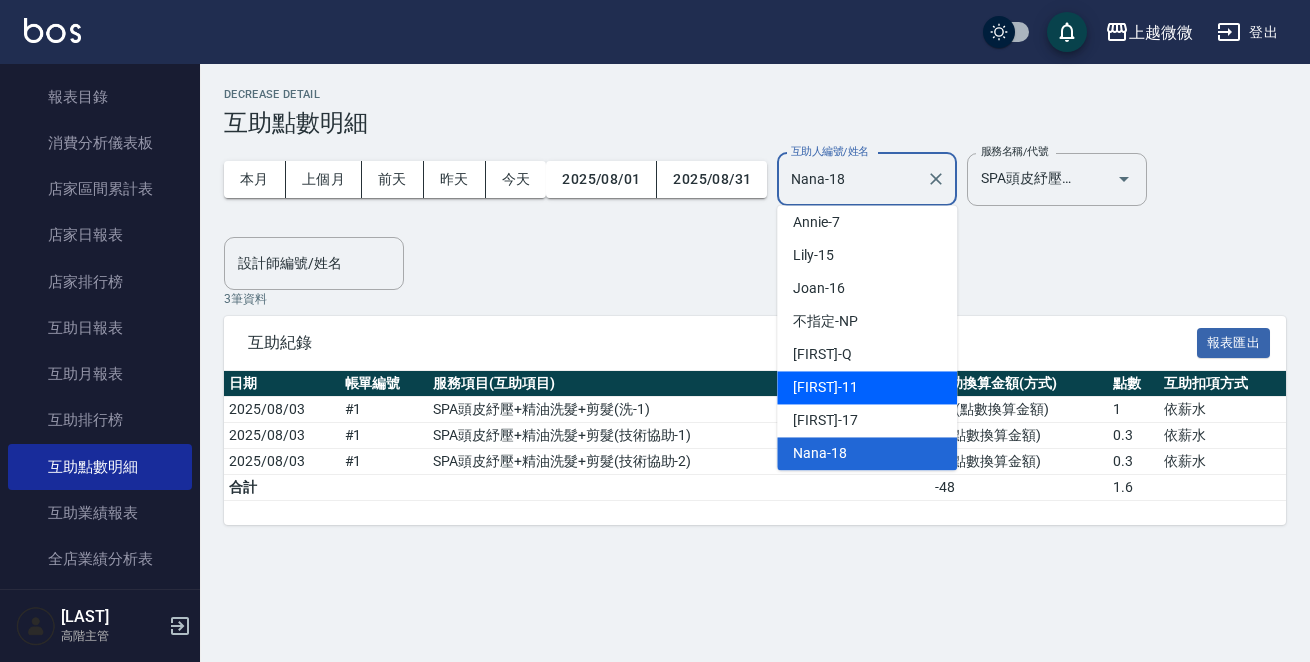 click at bounding box center (384, 488) 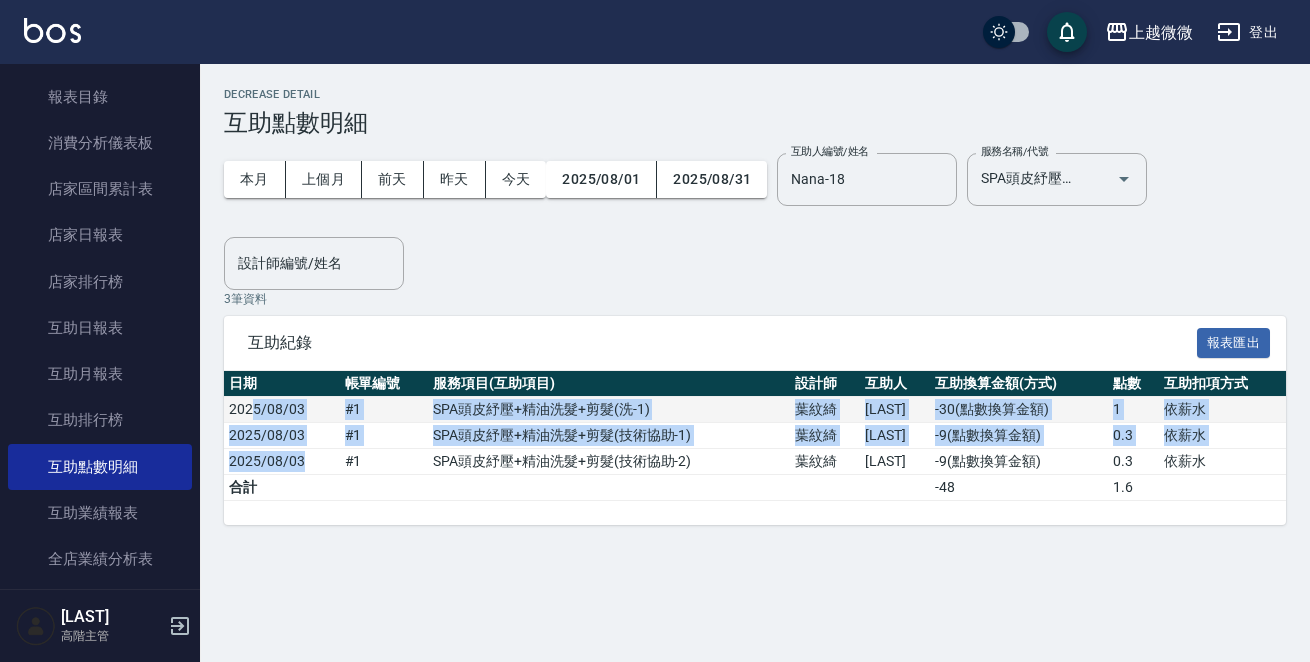 drag, startPoint x: 308, startPoint y: 465, endPoint x: 253, endPoint y: 412, distance: 76.38062 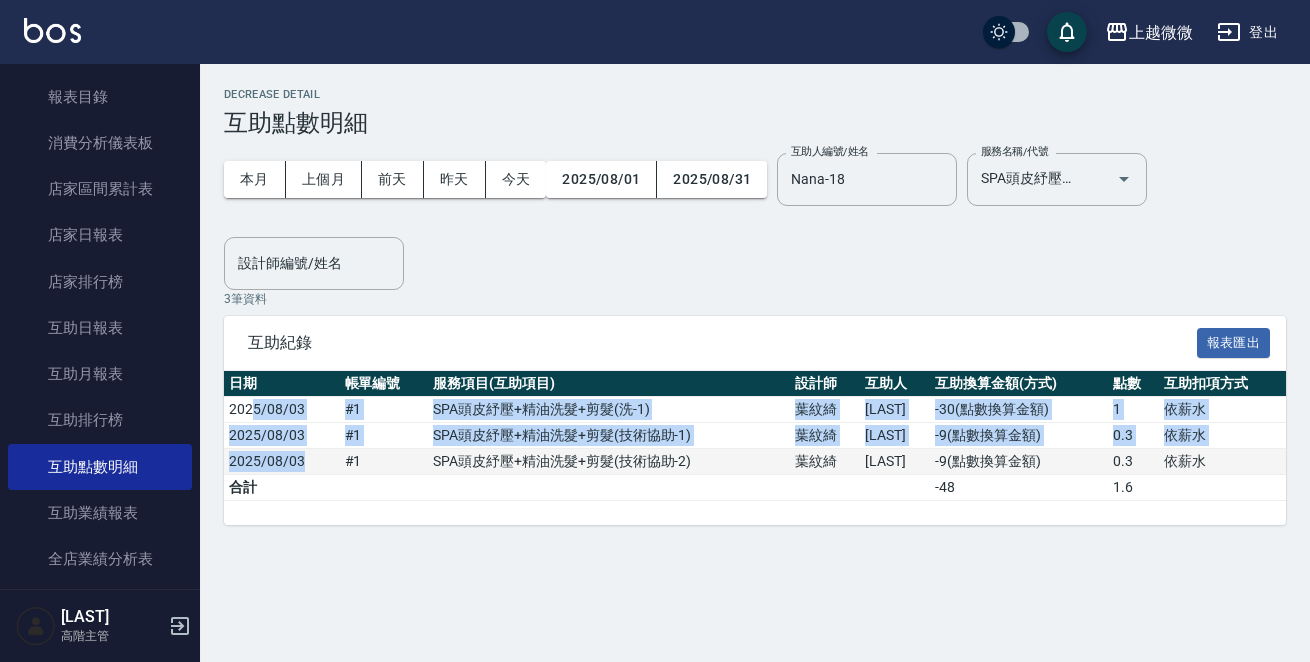 click on "2025/08/03" at bounding box center [282, 462] 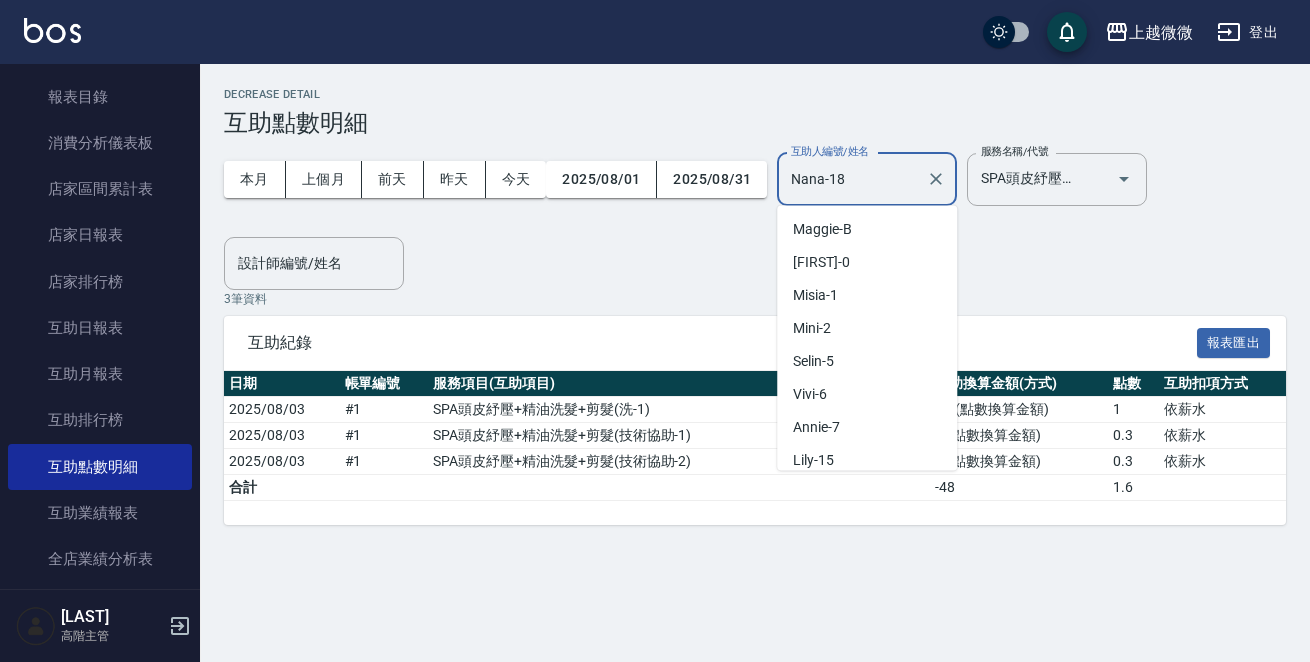 drag, startPoint x: 860, startPoint y: 191, endPoint x: 870, endPoint y: 189, distance: 10.198039 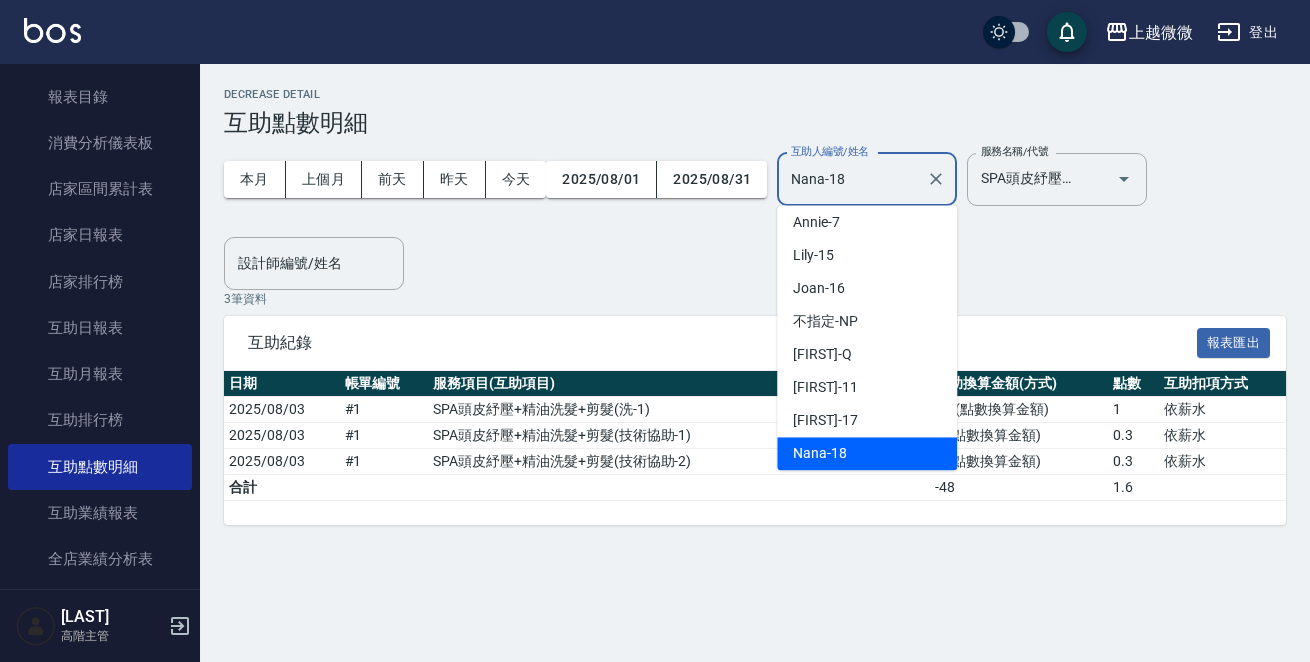 click 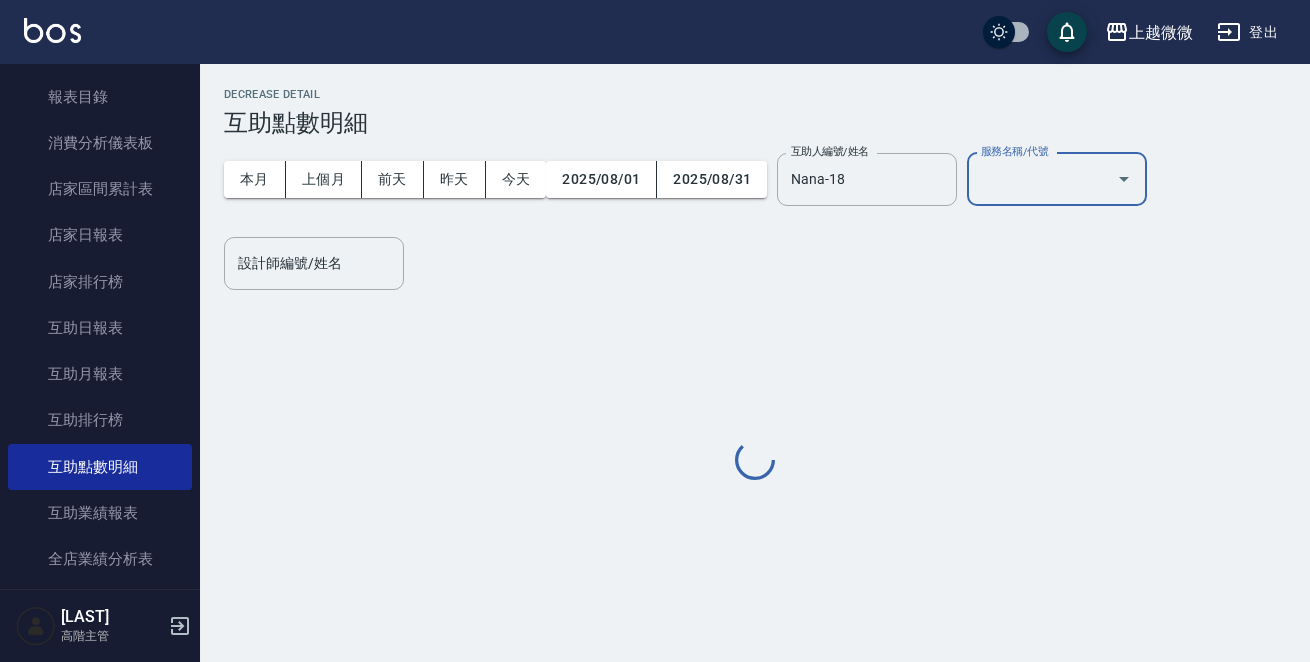 scroll, scrollTop: 0, scrollLeft: 0, axis: both 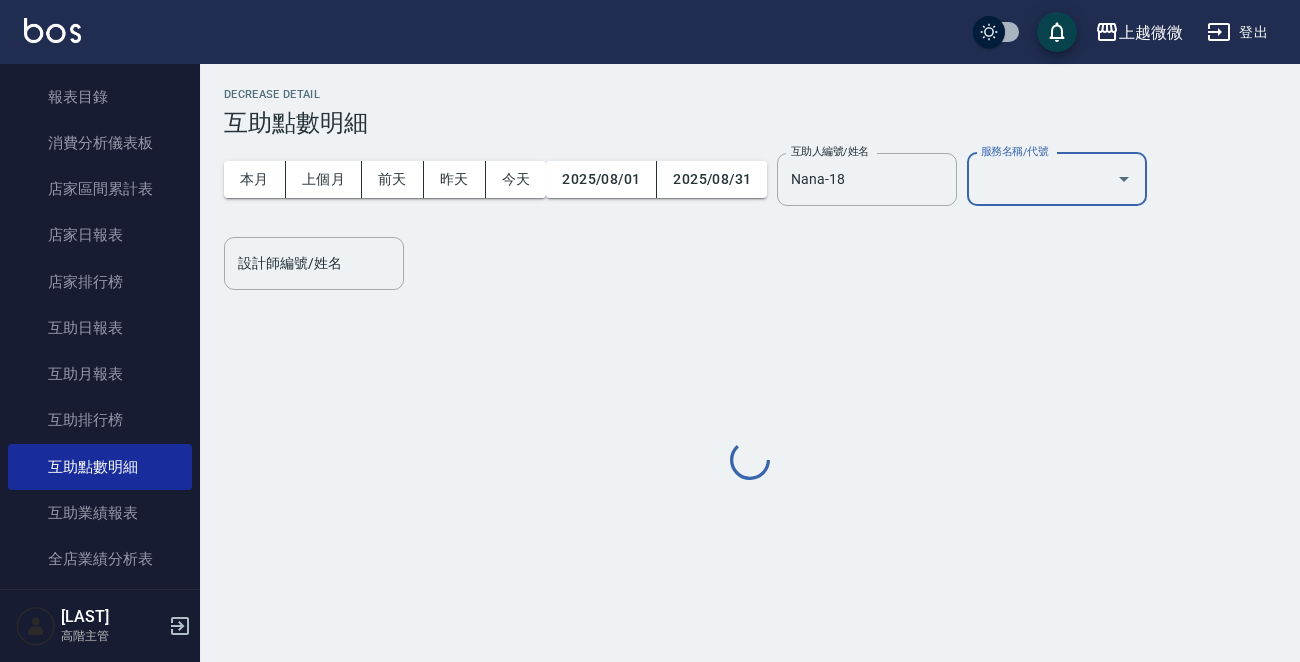 click on "服務名稱/代號" at bounding box center [1042, 179] 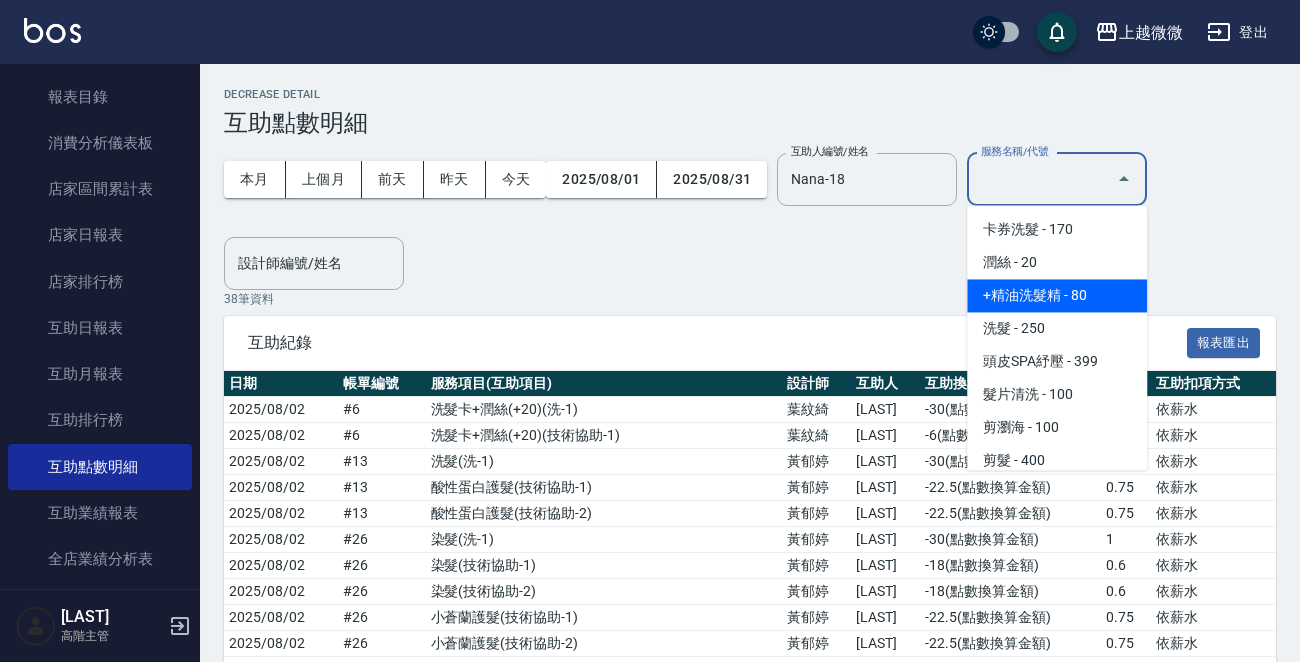 click on "+精油洗髮精 - 80" at bounding box center [1057, 295] 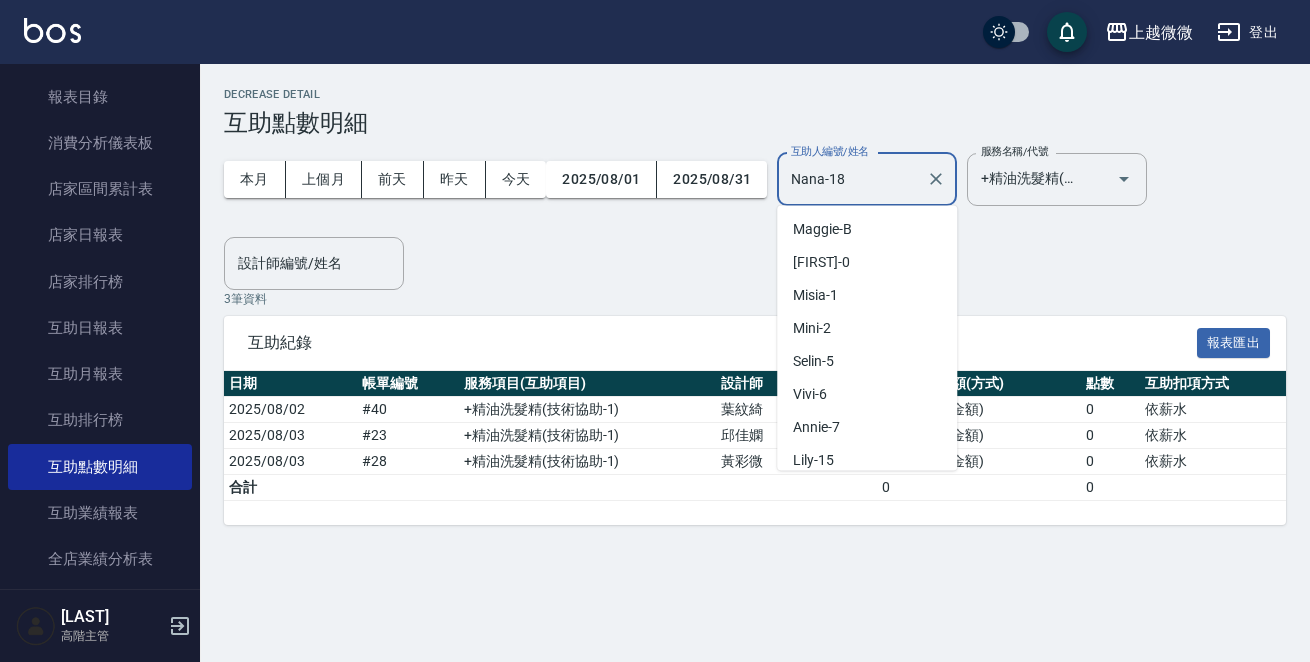 drag, startPoint x: 860, startPoint y: 182, endPoint x: 502, endPoint y: 134, distance: 361.20355 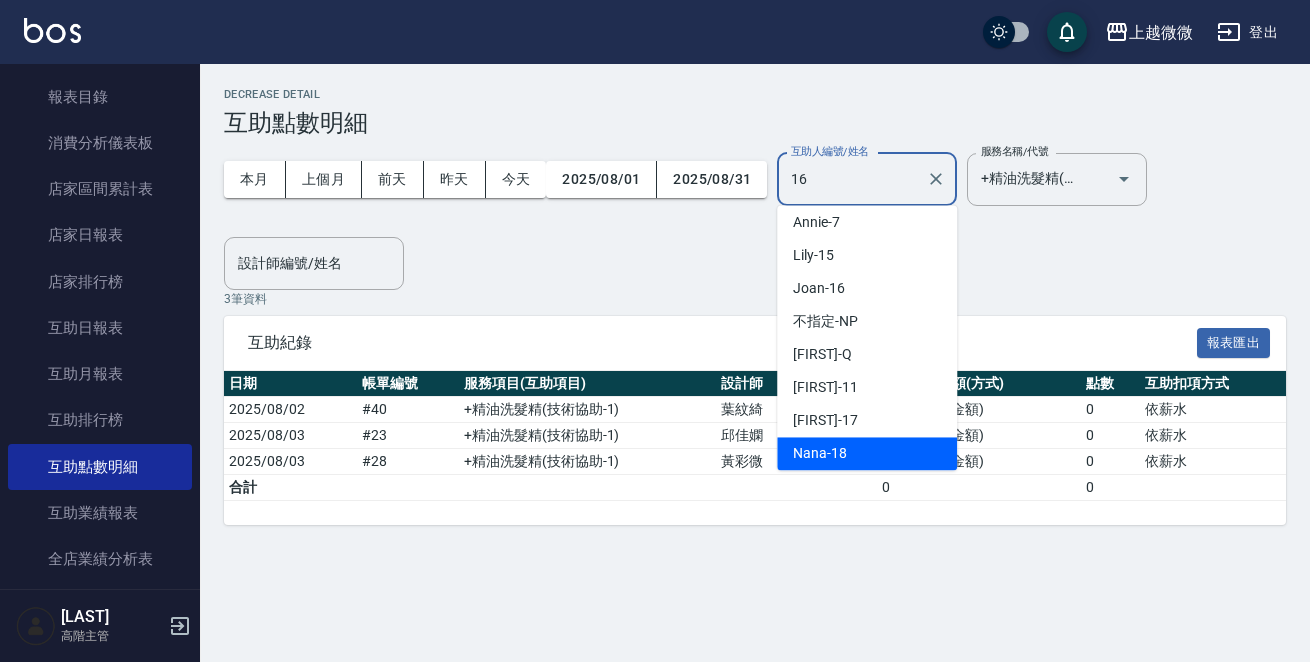 scroll, scrollTop: 0, scrollLeft: 0, axis: both 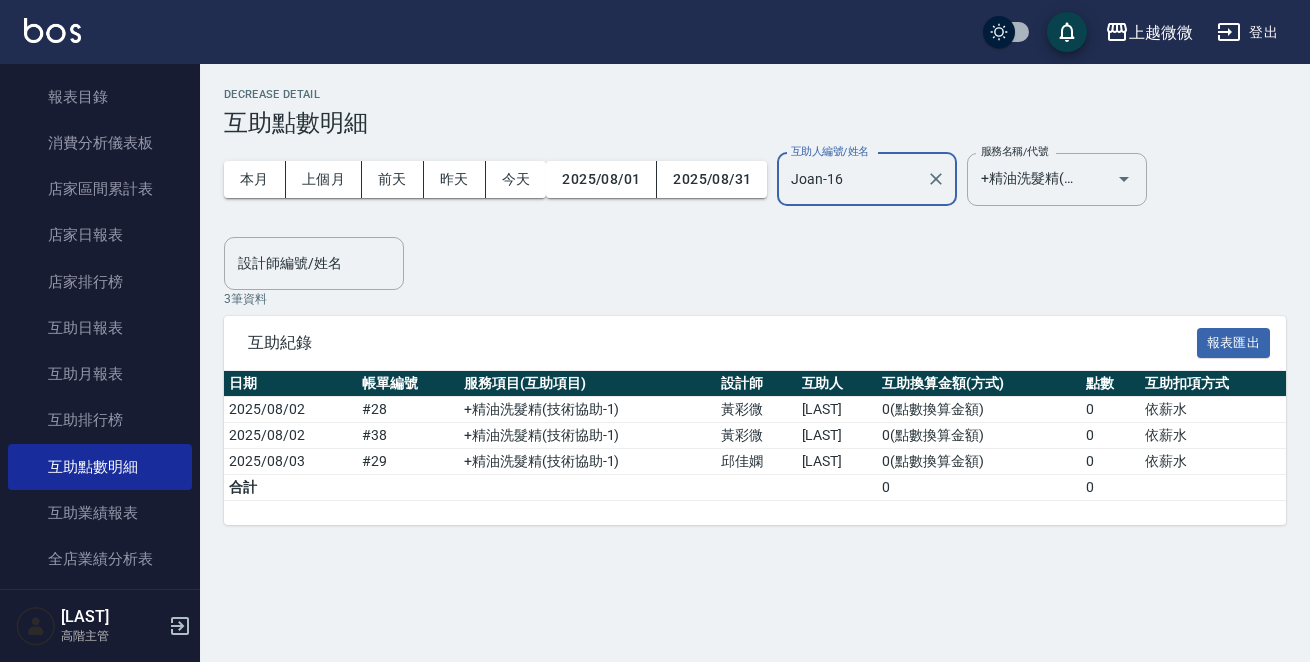 click 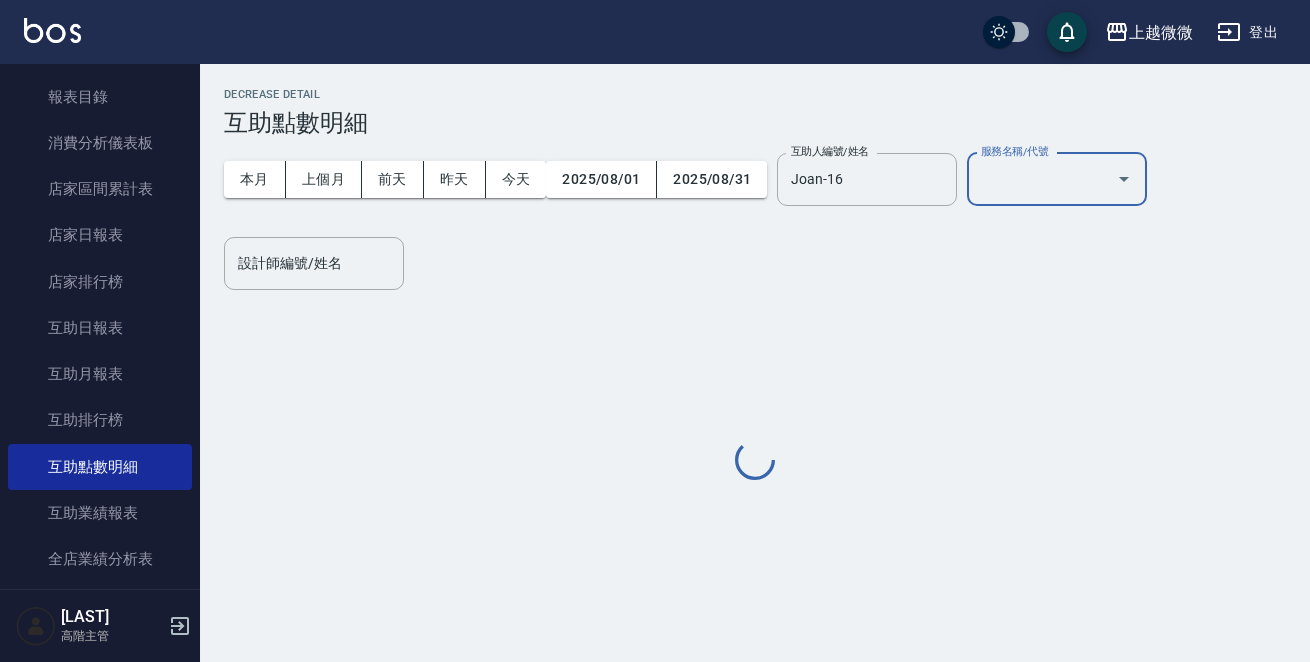 scroll, scrollTop: 0, scrollLeft: 0, axis: both 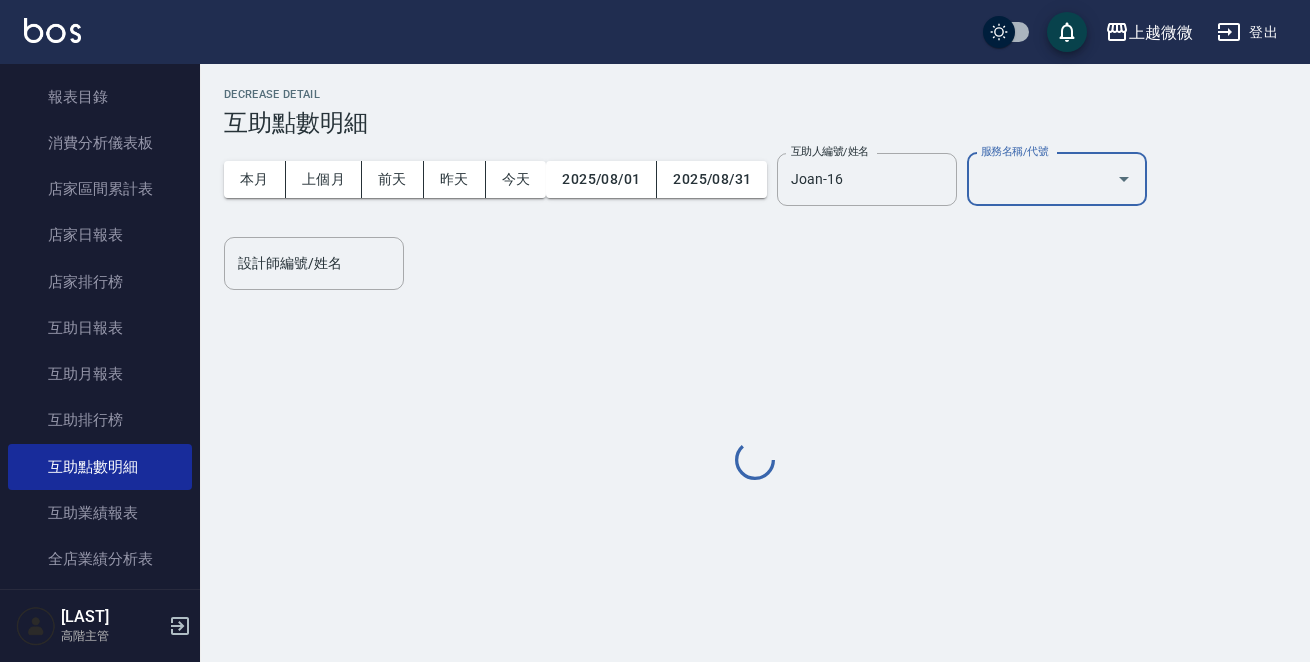 click on "服務名稱/代號" at bounding box center [1042, 179] 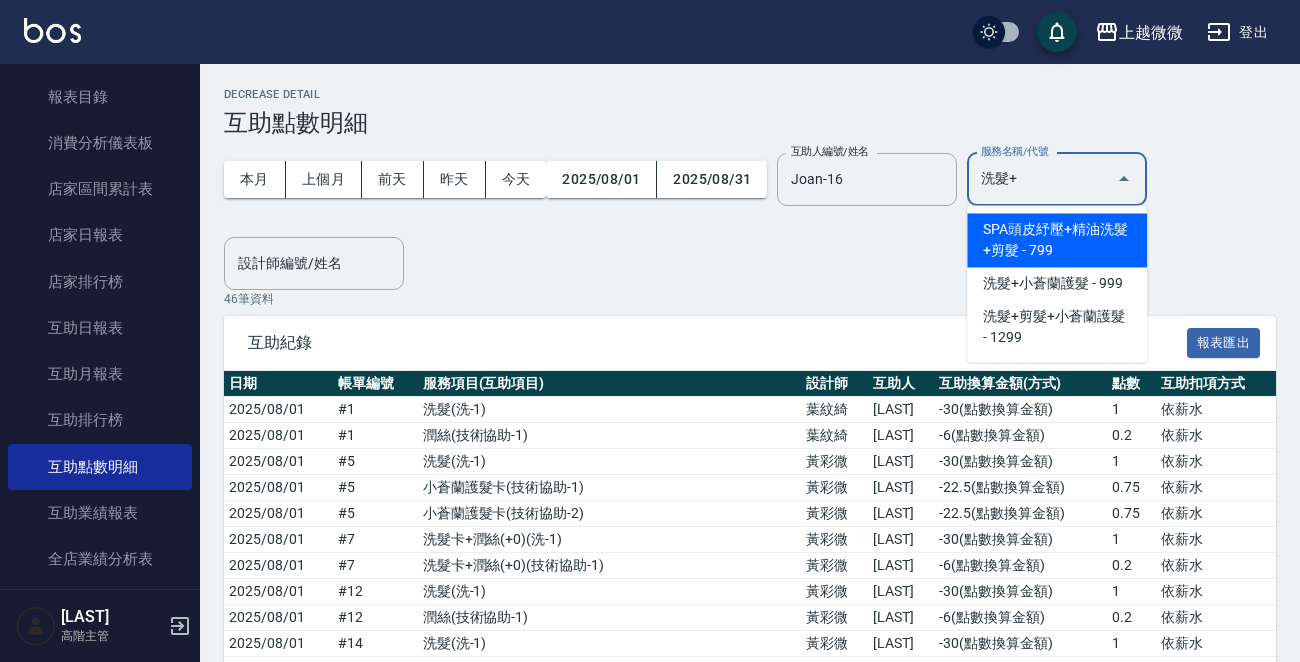 click on "SPA頭皮紓壓+精油洗髮+剪髮 - 799" at bounding box center [1057, 240] 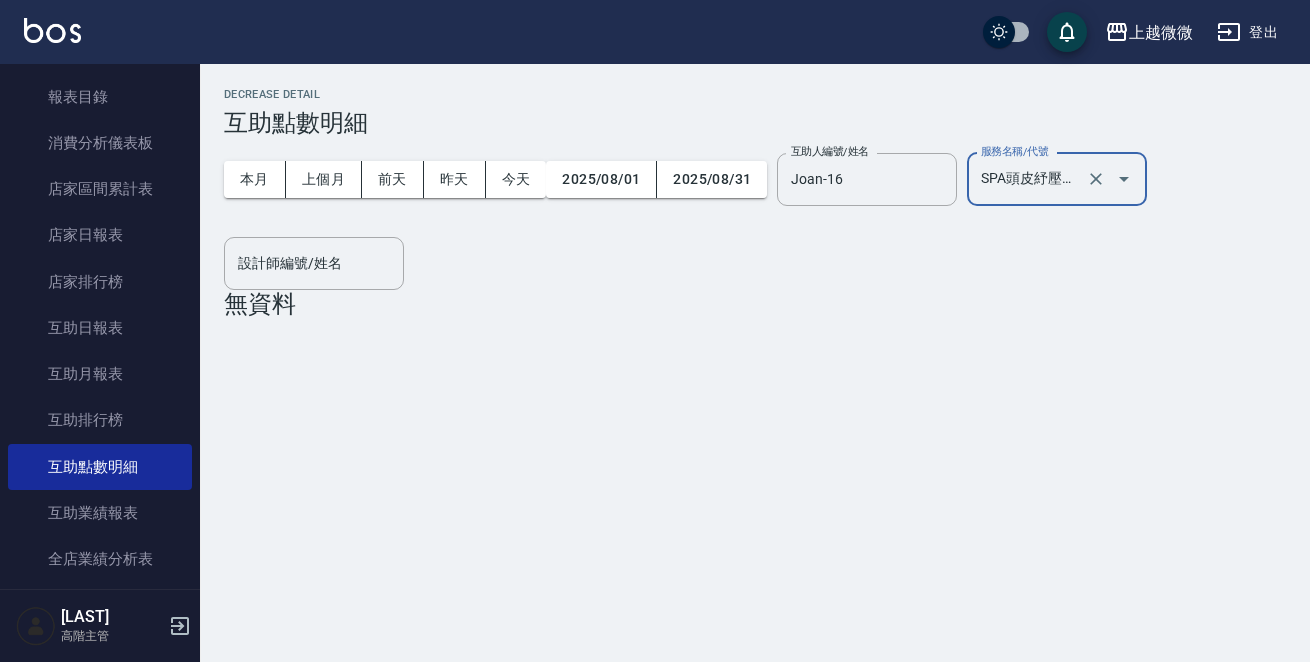 type on "SPA頭皮紓壓+精油洗髮+剪髮(I13)" 